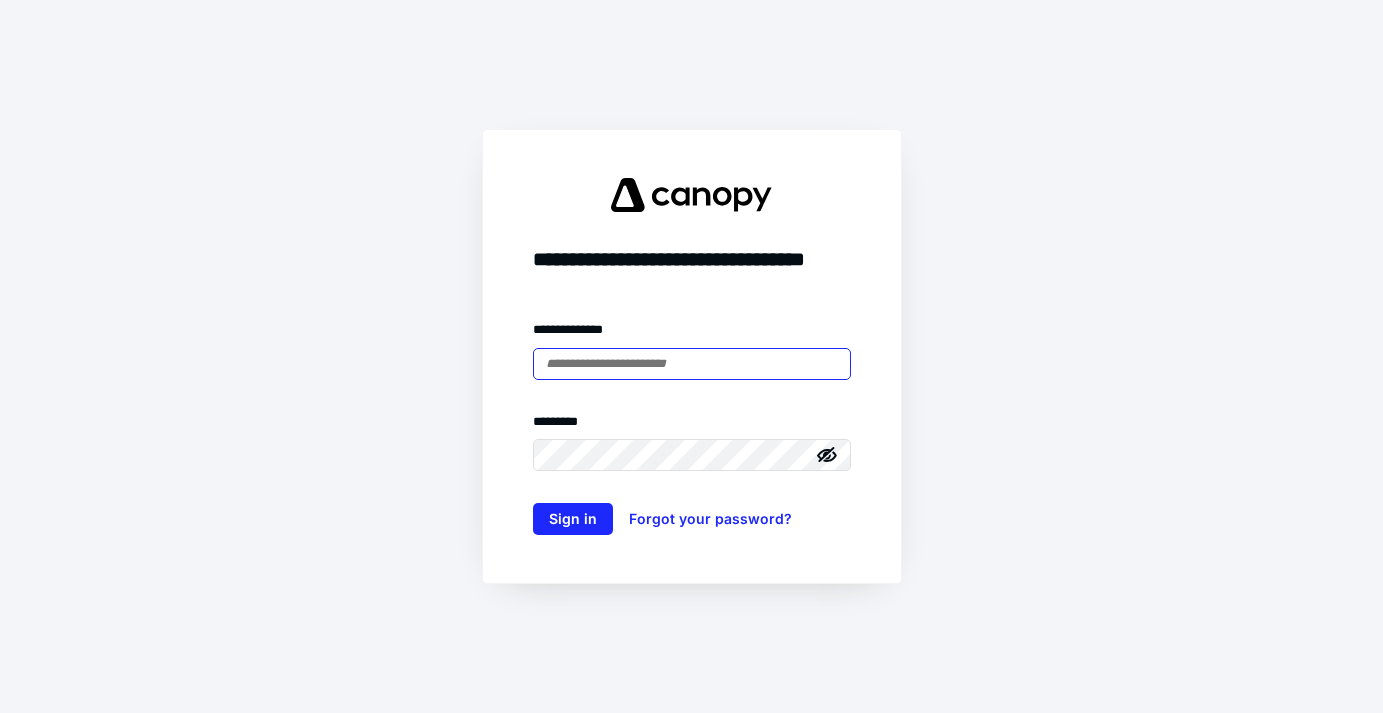 scroll, scrollTop: 0, scrollLeft: 0, axis: both 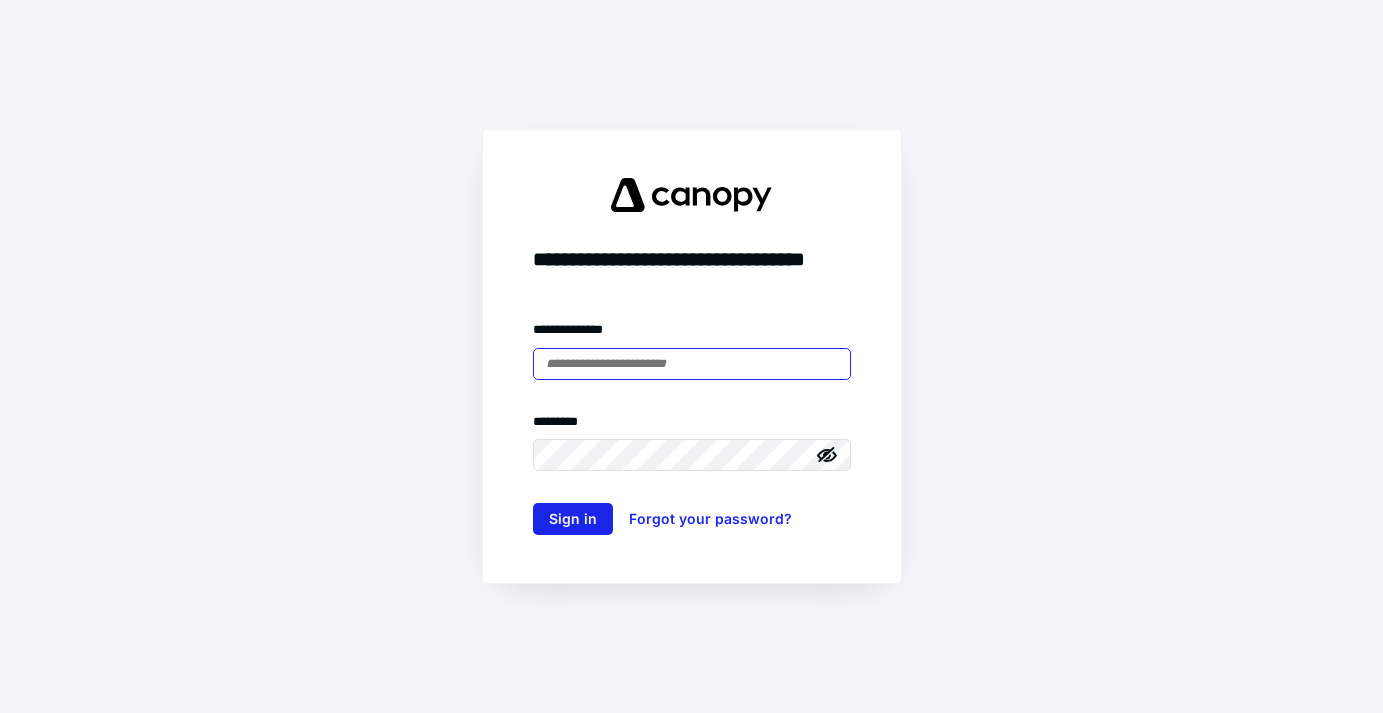 type on "**********" 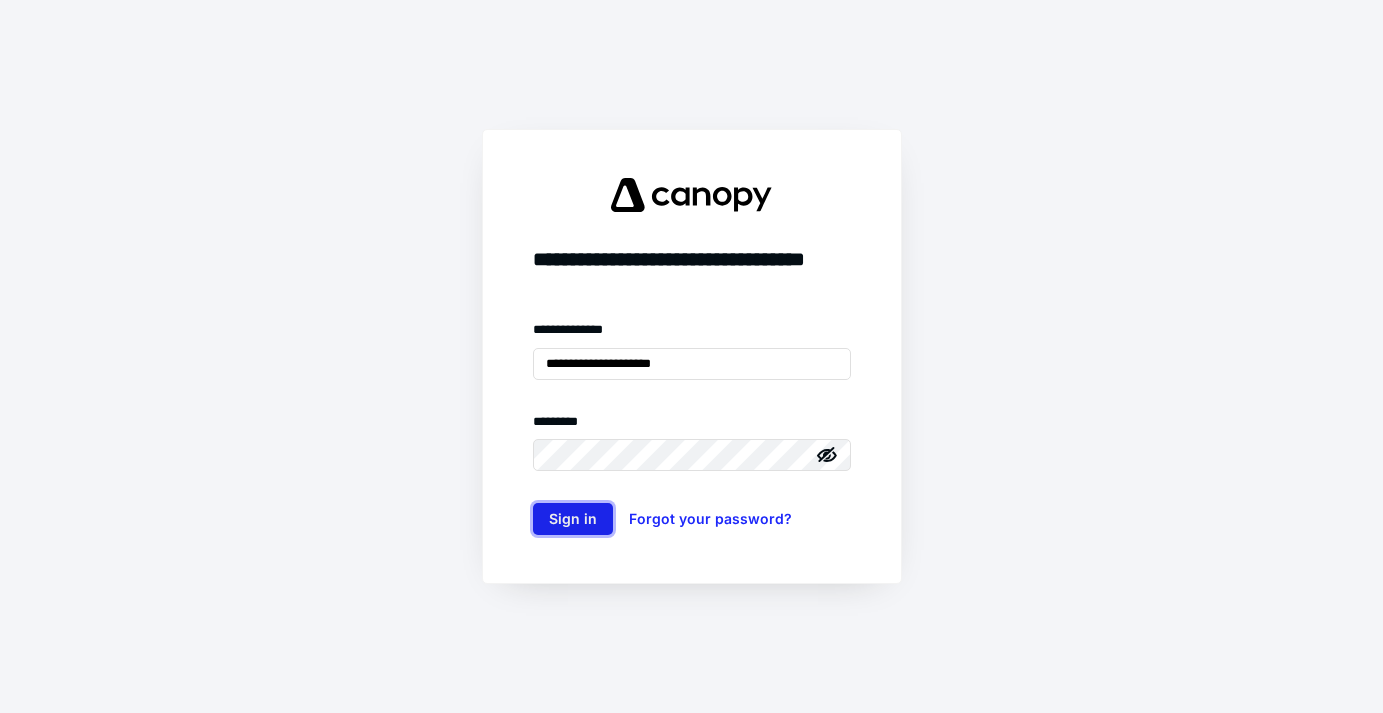 click on "Sign in" at bounding box center [573, 519] 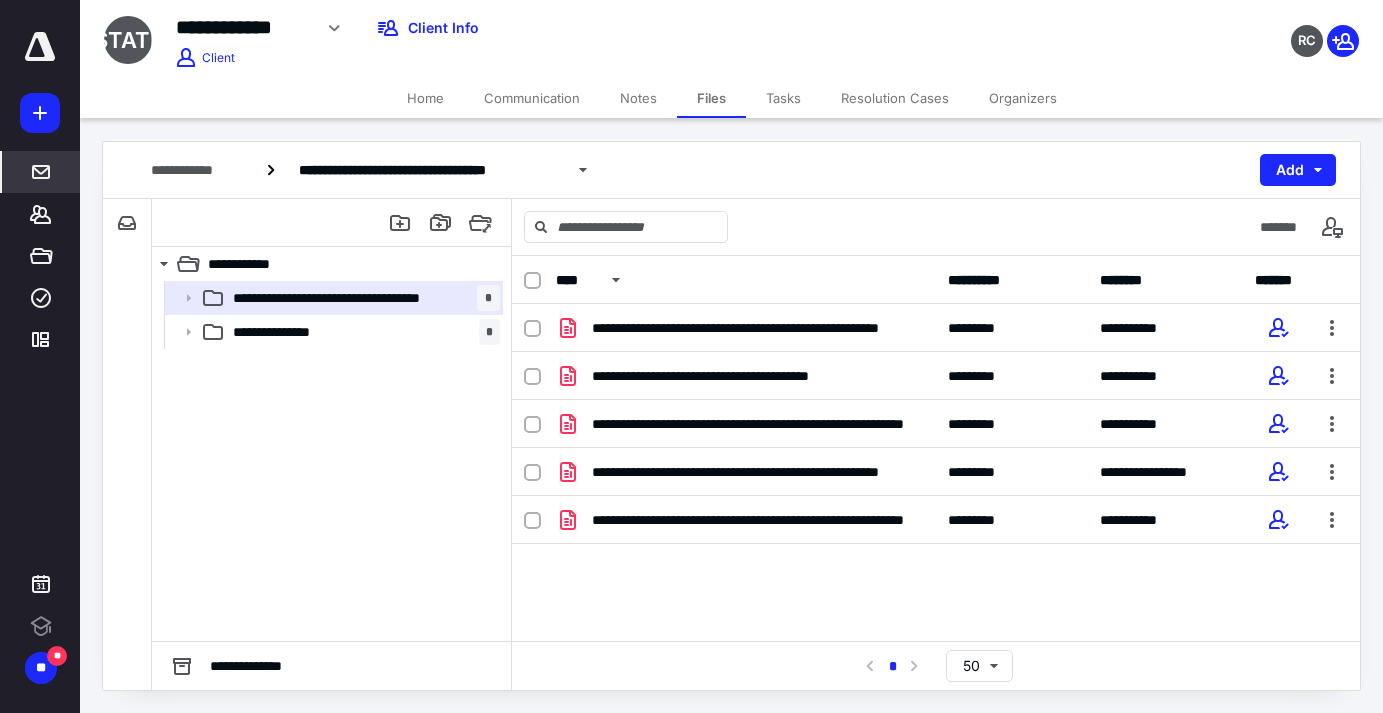 scroll, scrollTop: 0, scrollLeft: 0, axis: both 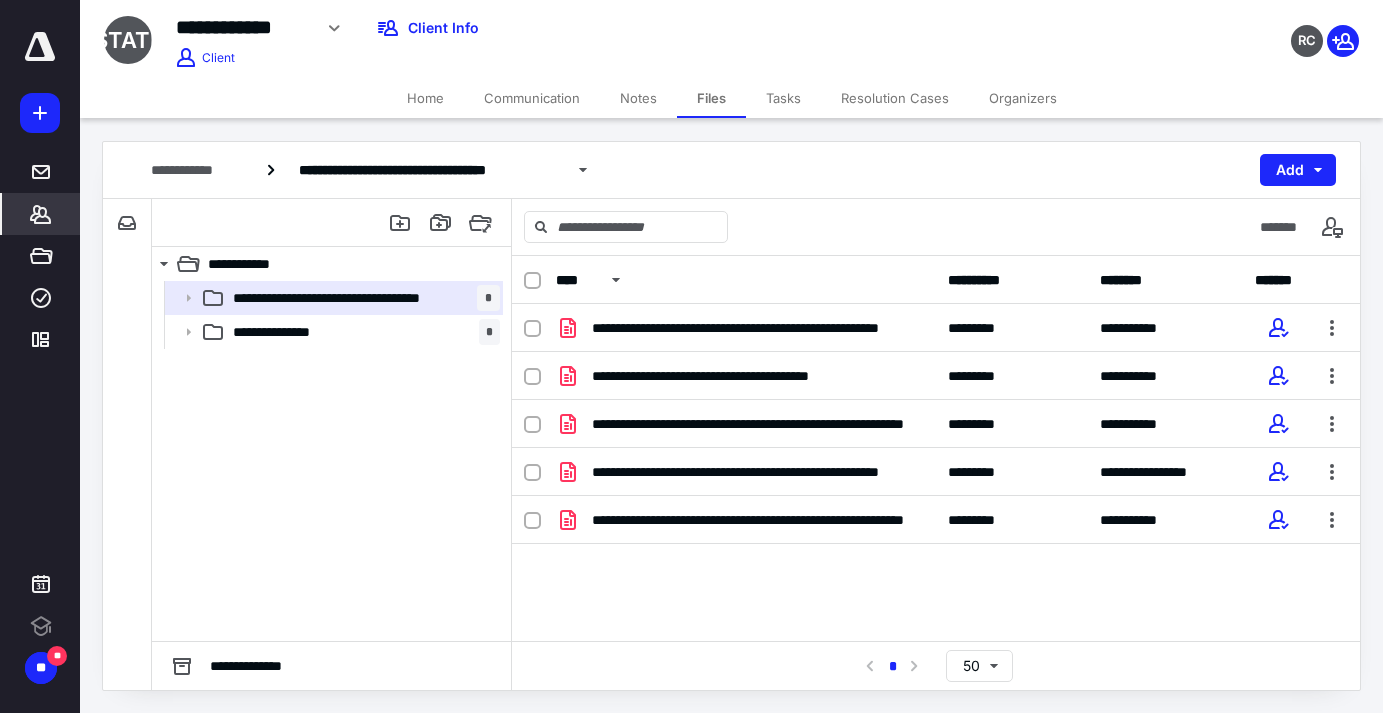 click 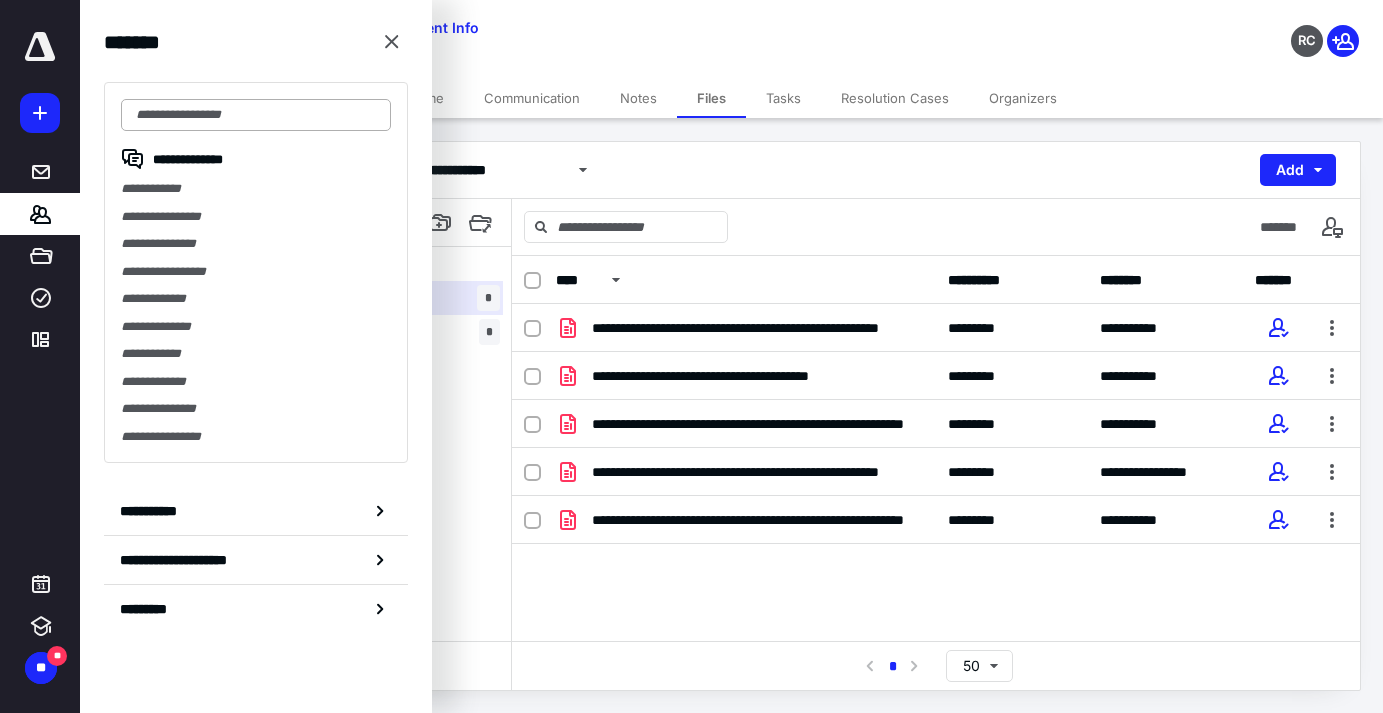 click at bounding box center [256, 115] 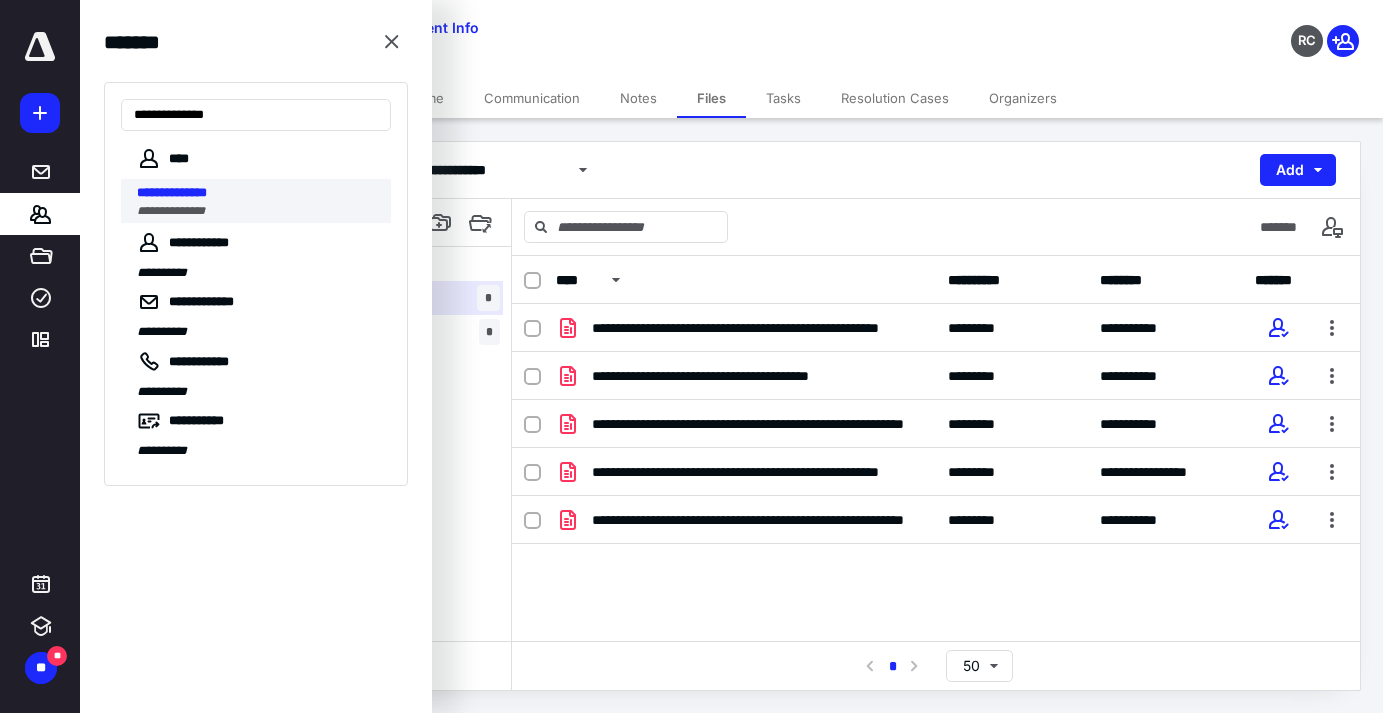 type on "**********" 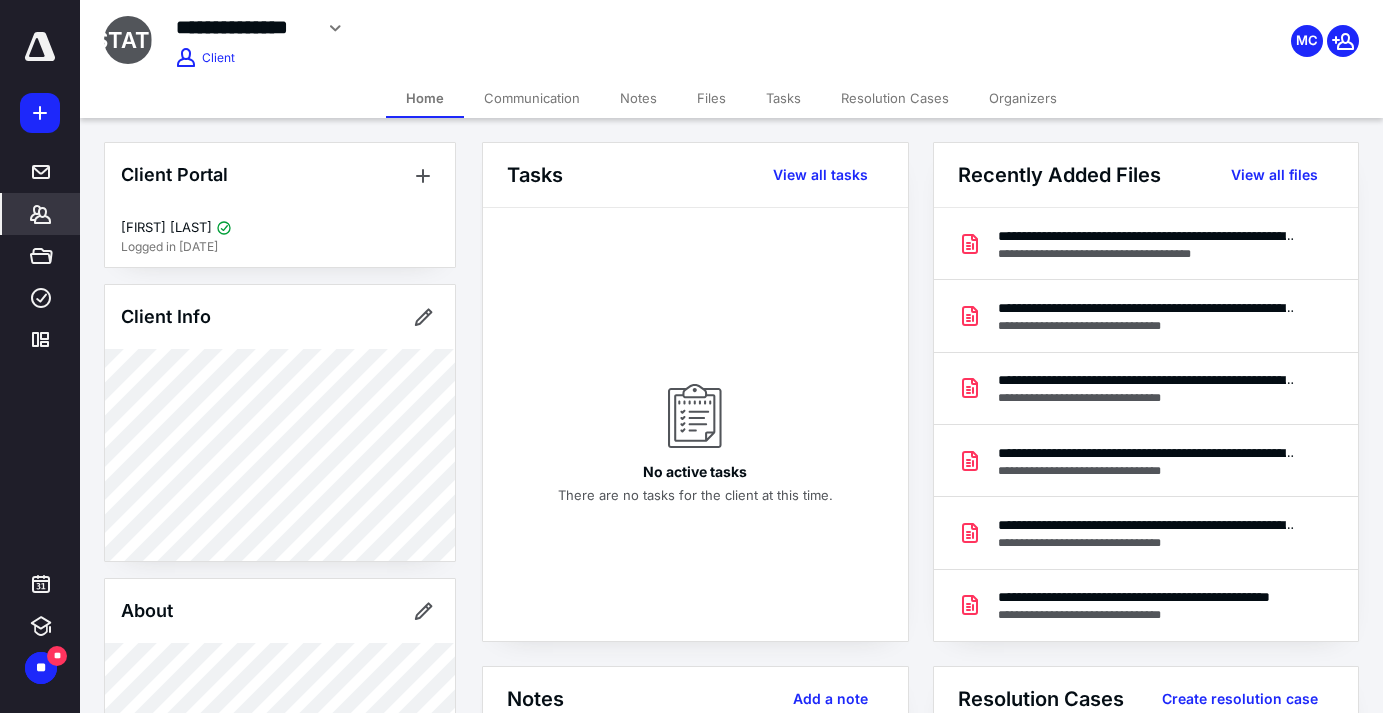 click on "Files" at bounding box center (711, 98) 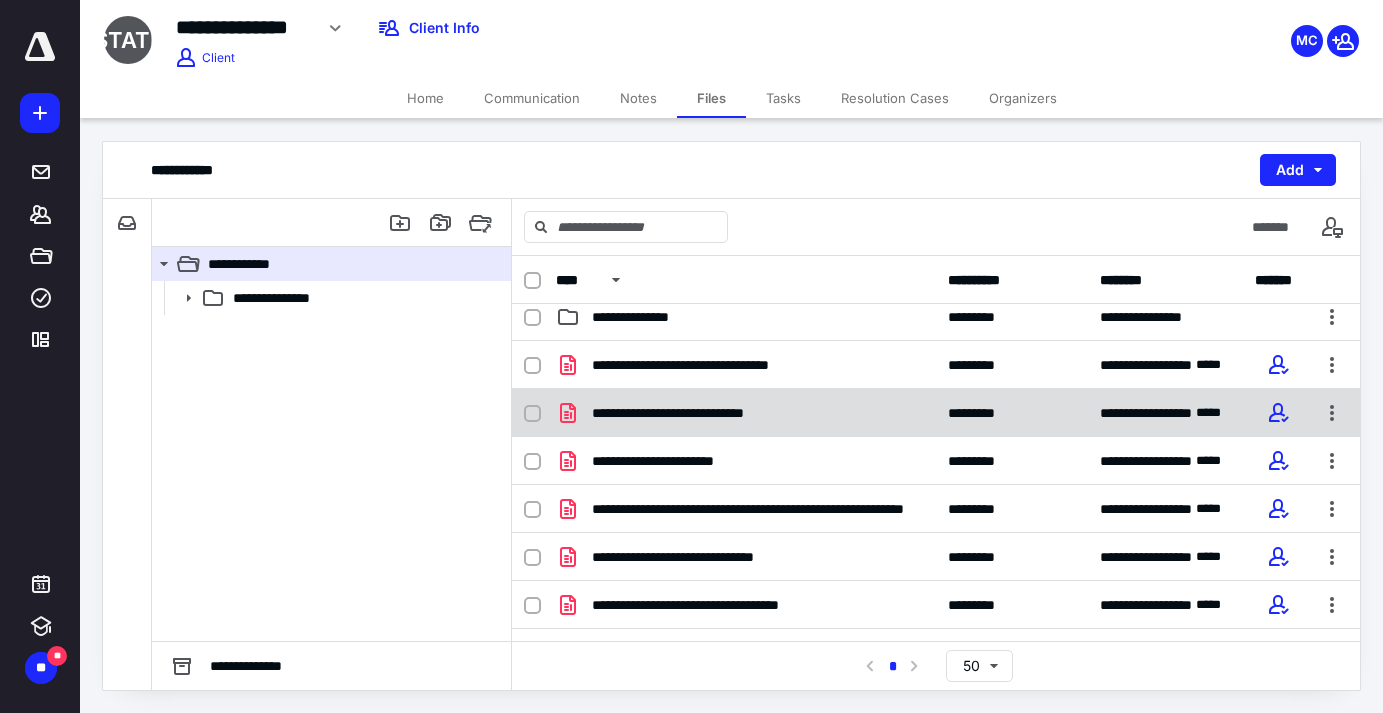 scroll, scrollTop: 0, scrollLeft: 0, axis: both 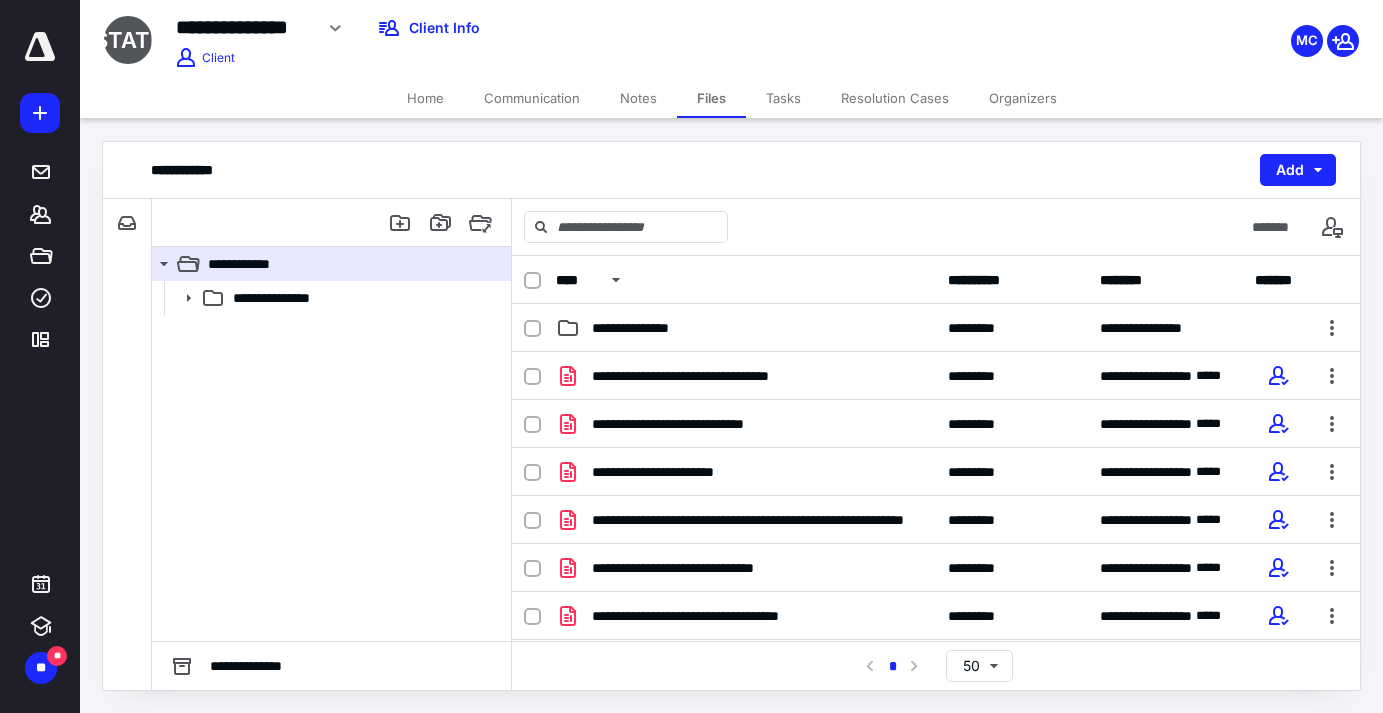 click on "Home" at bounding box center (425, 98) 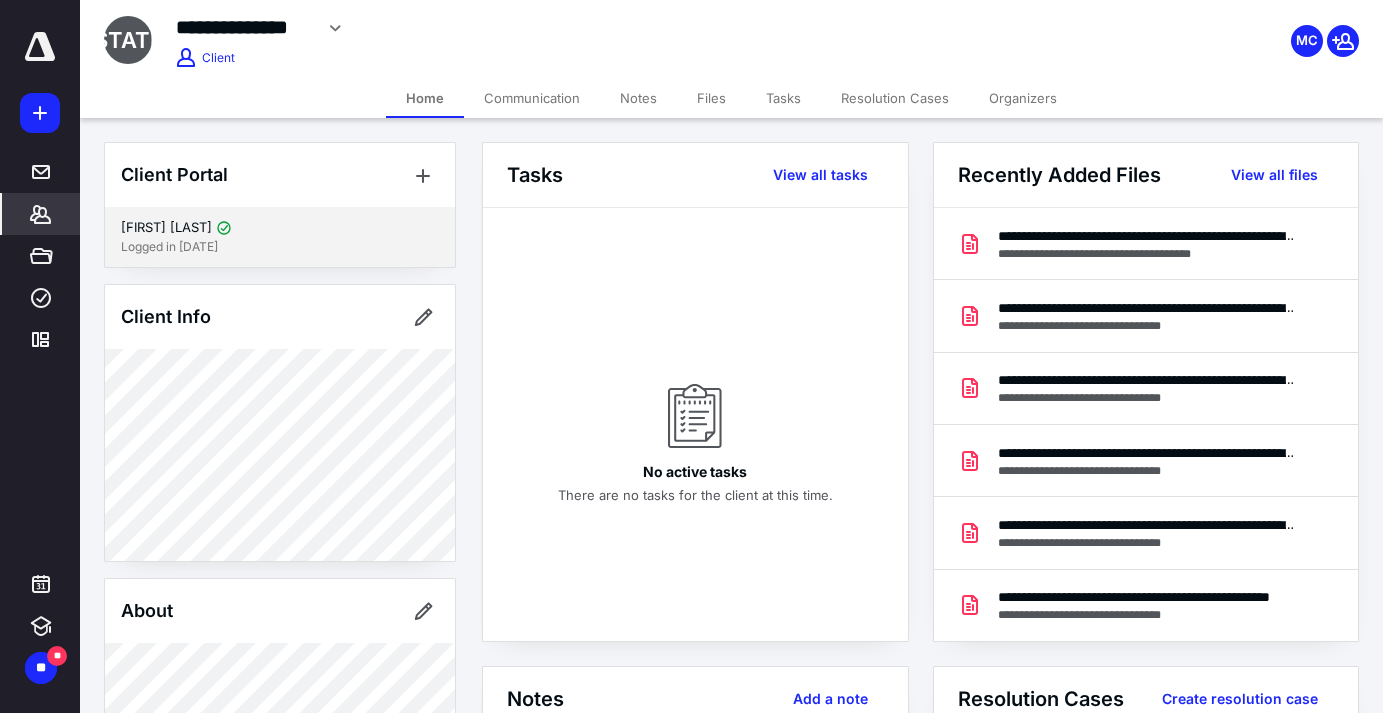 click on "Logged in 2 days ago" at bounding box center [280, 247] 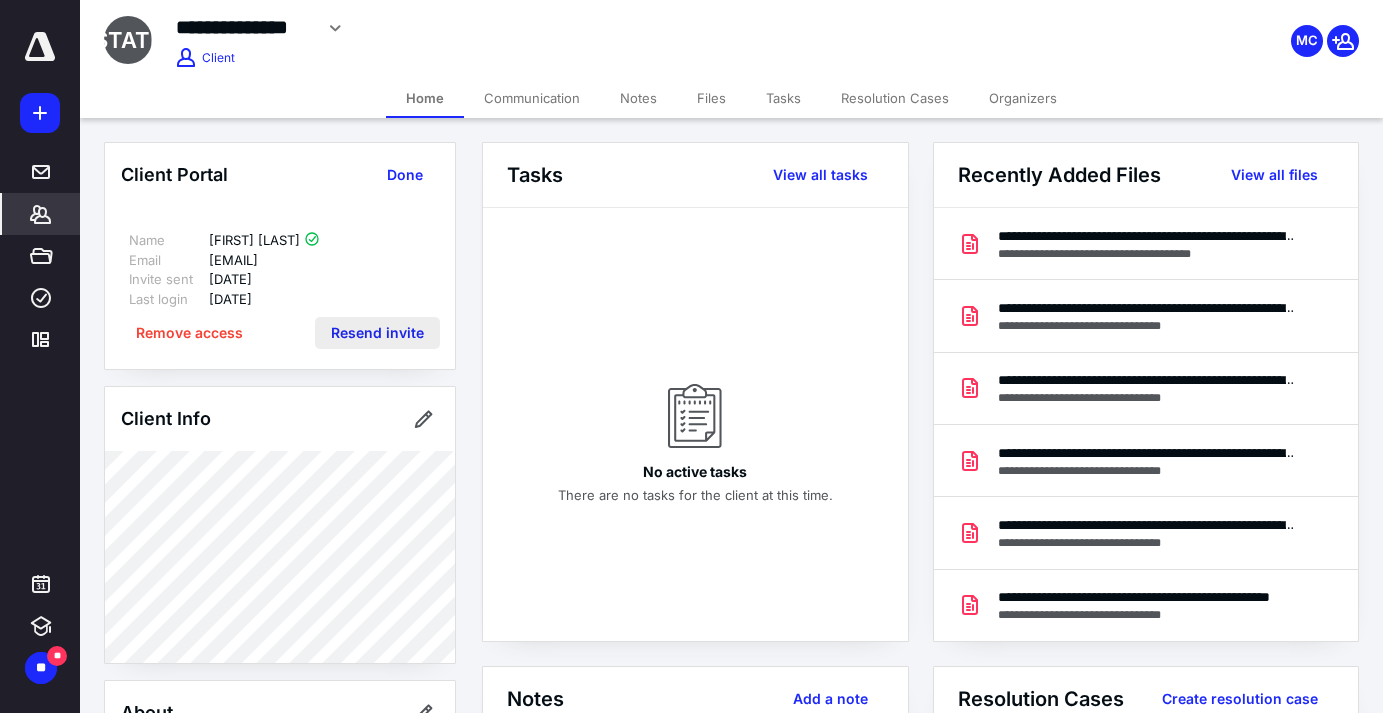 click on "Resend invite" at bounding box center (377, 333) 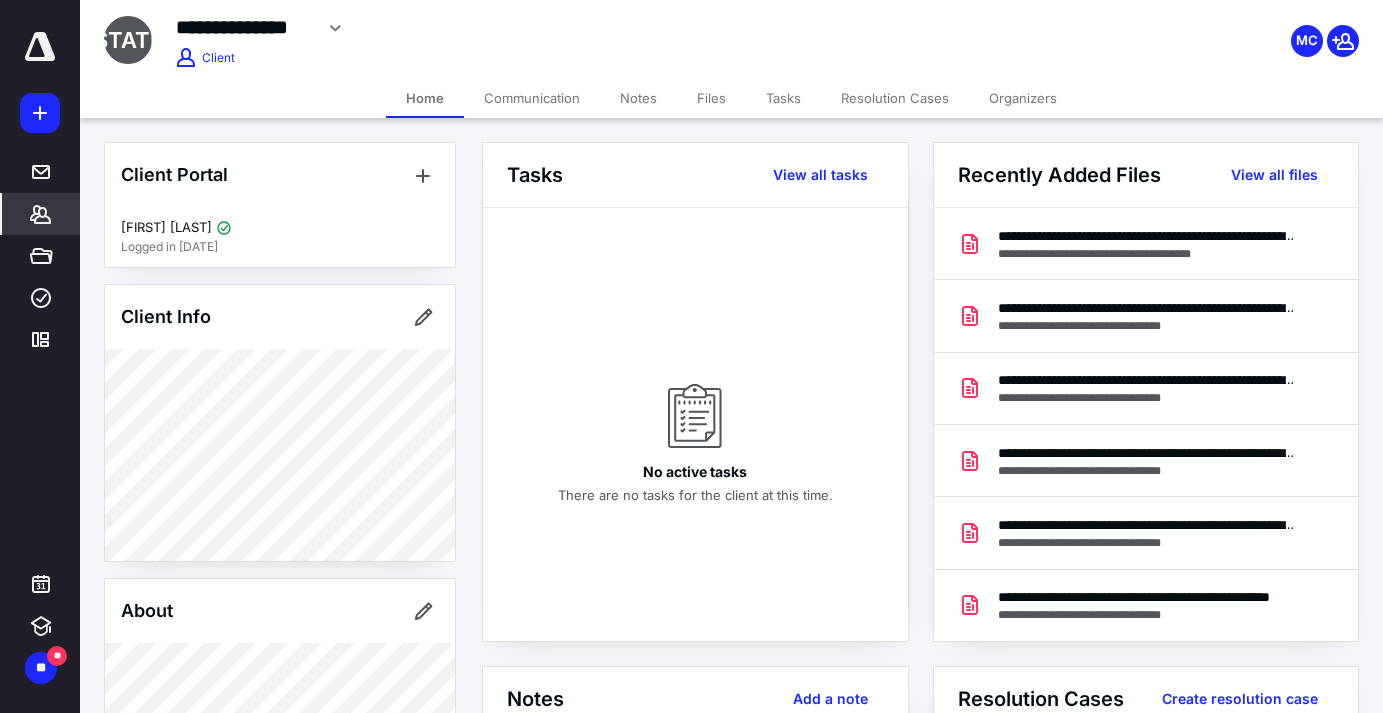 click on "Files" at bounding box center (711, 98) 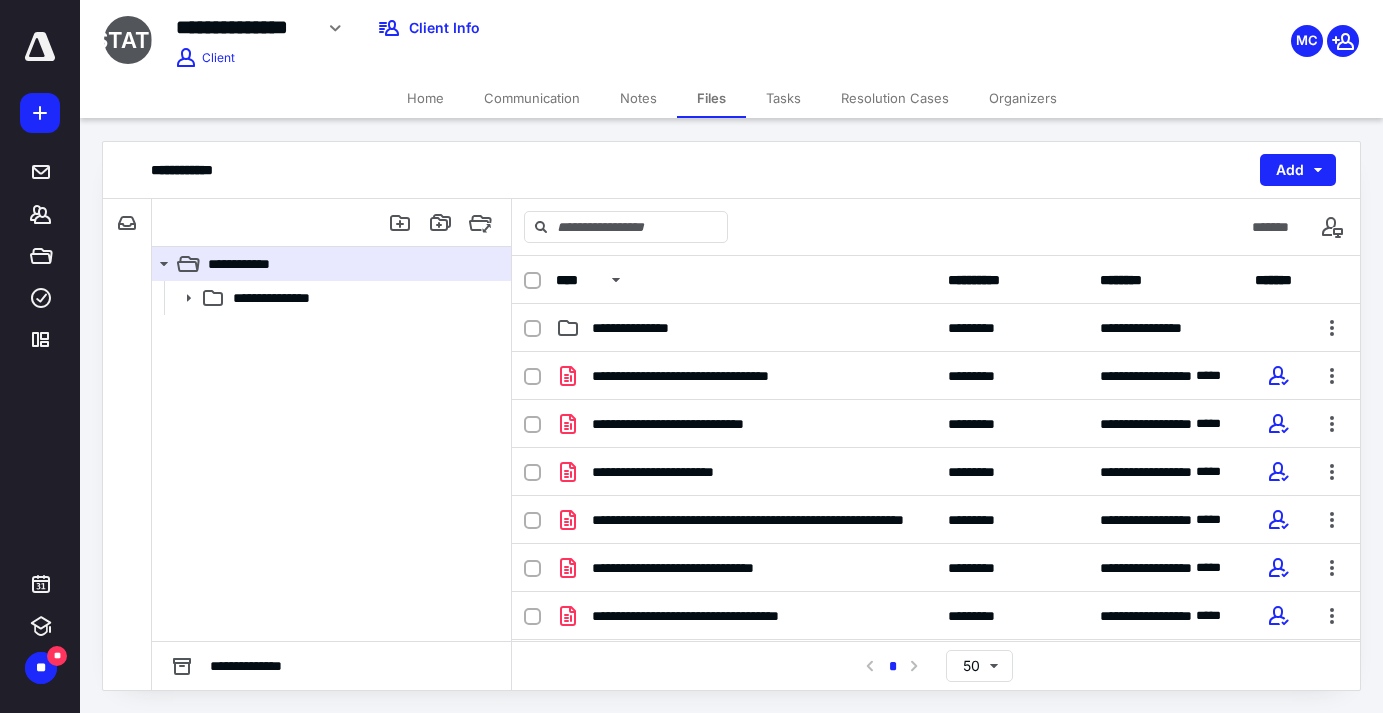 click on "Home" at bounding box center (425, 98) 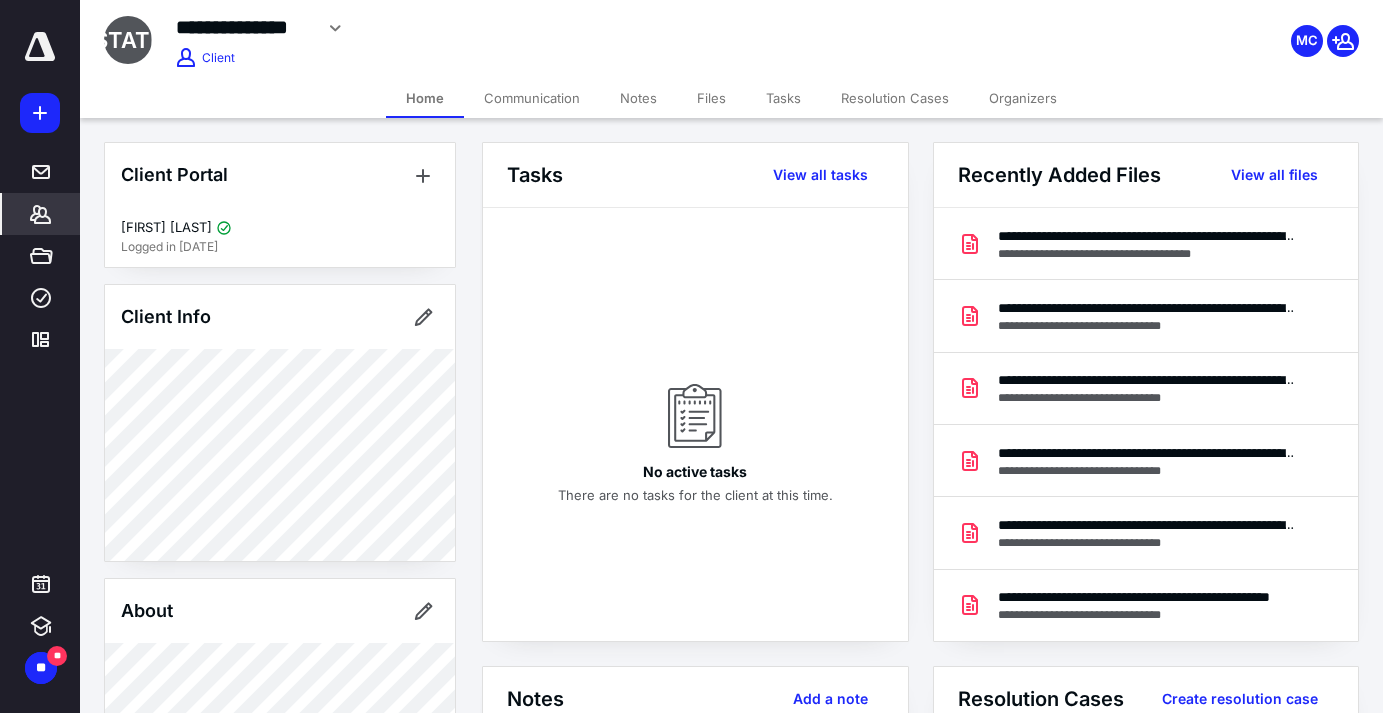 click on "Files" at bounding box center (711, 98) 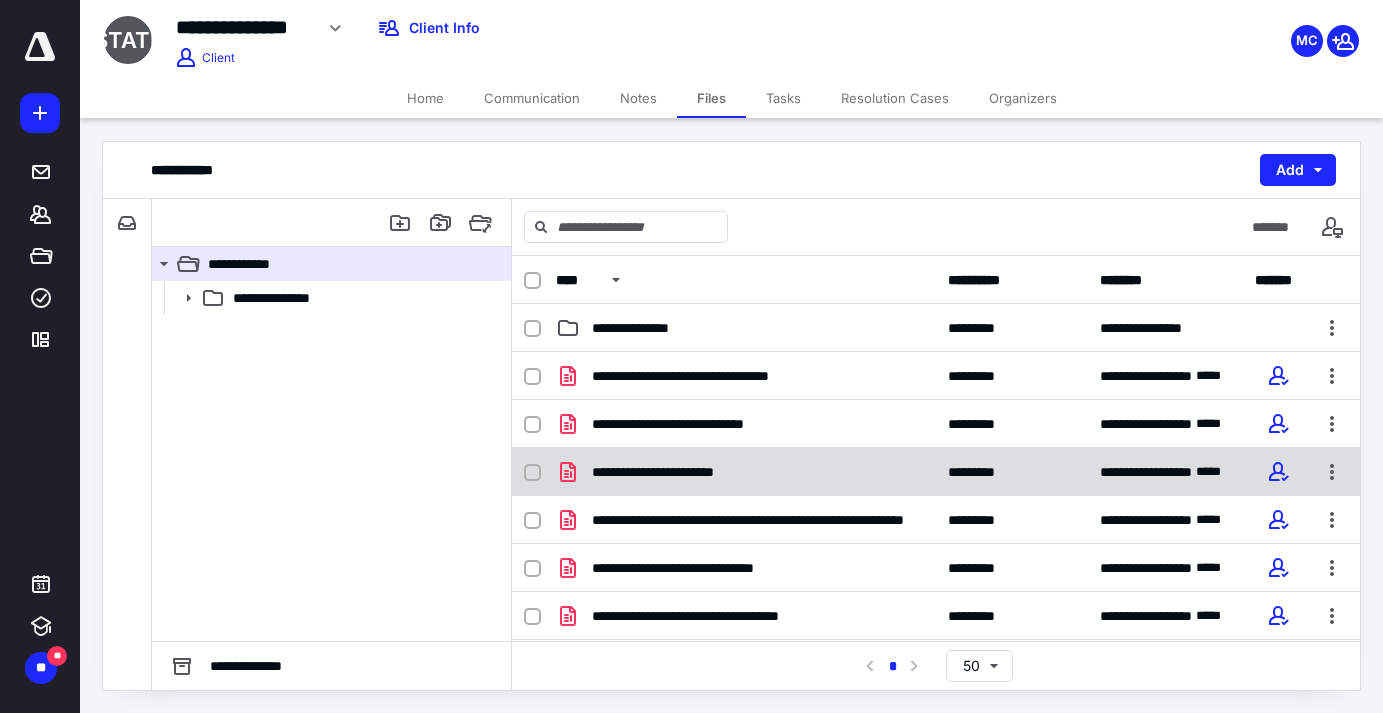 scroll, scrollTop: 11, scrollLeft: 0, axis: vertical 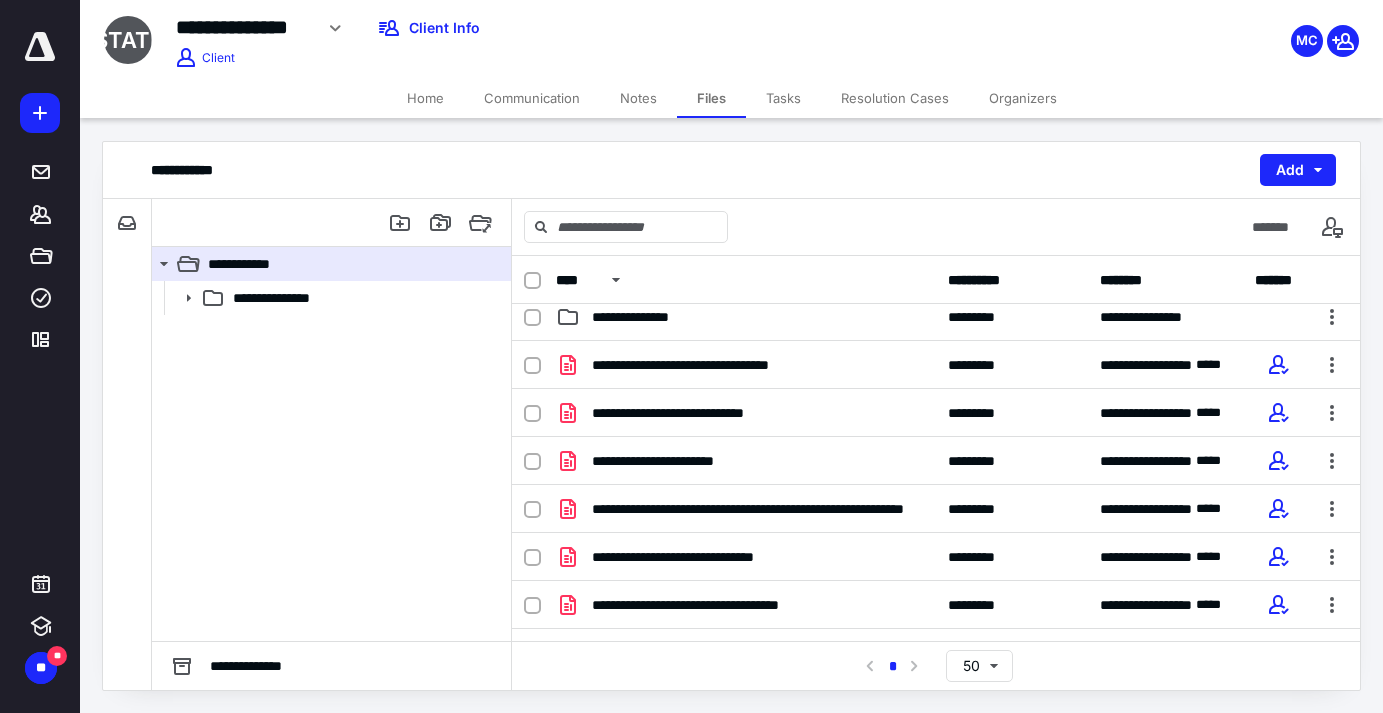 click on "Home" at bounding box center [425, 98] 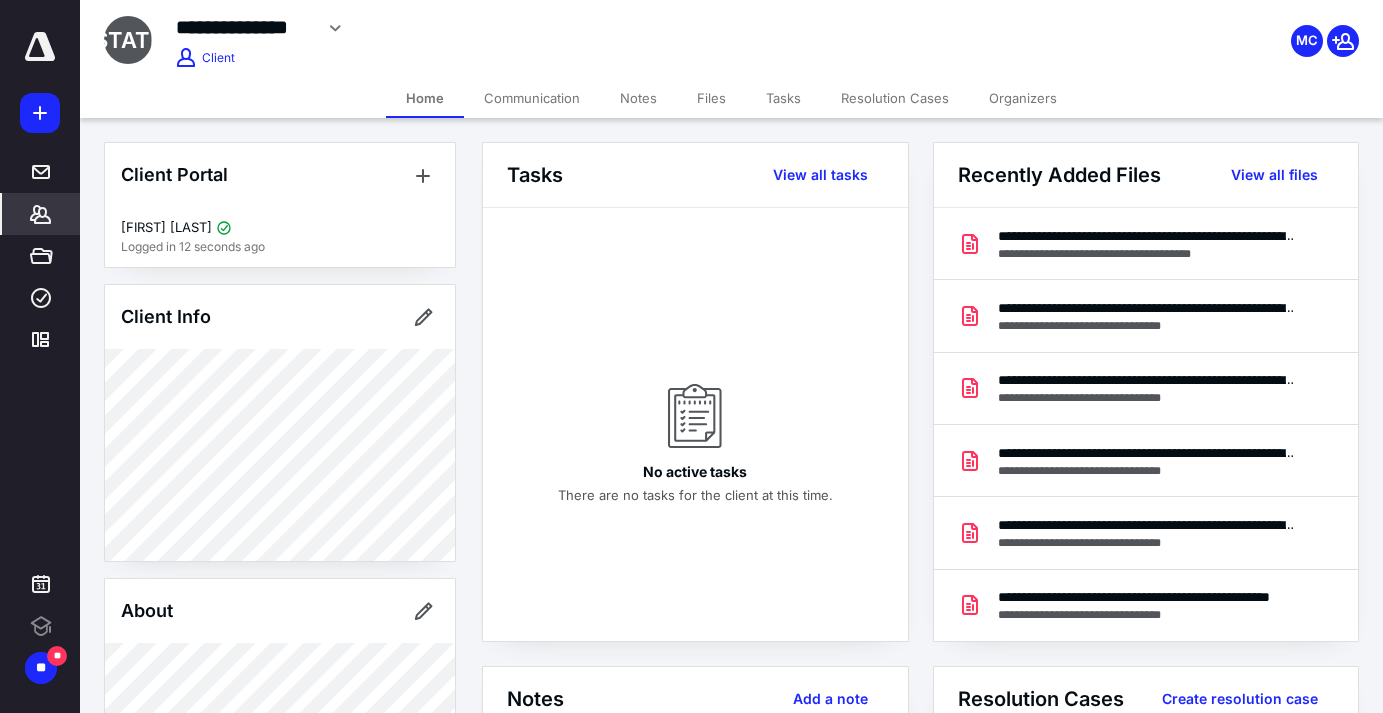 scroll, scrollTop: 0, scrollLeft: 0, axis: both 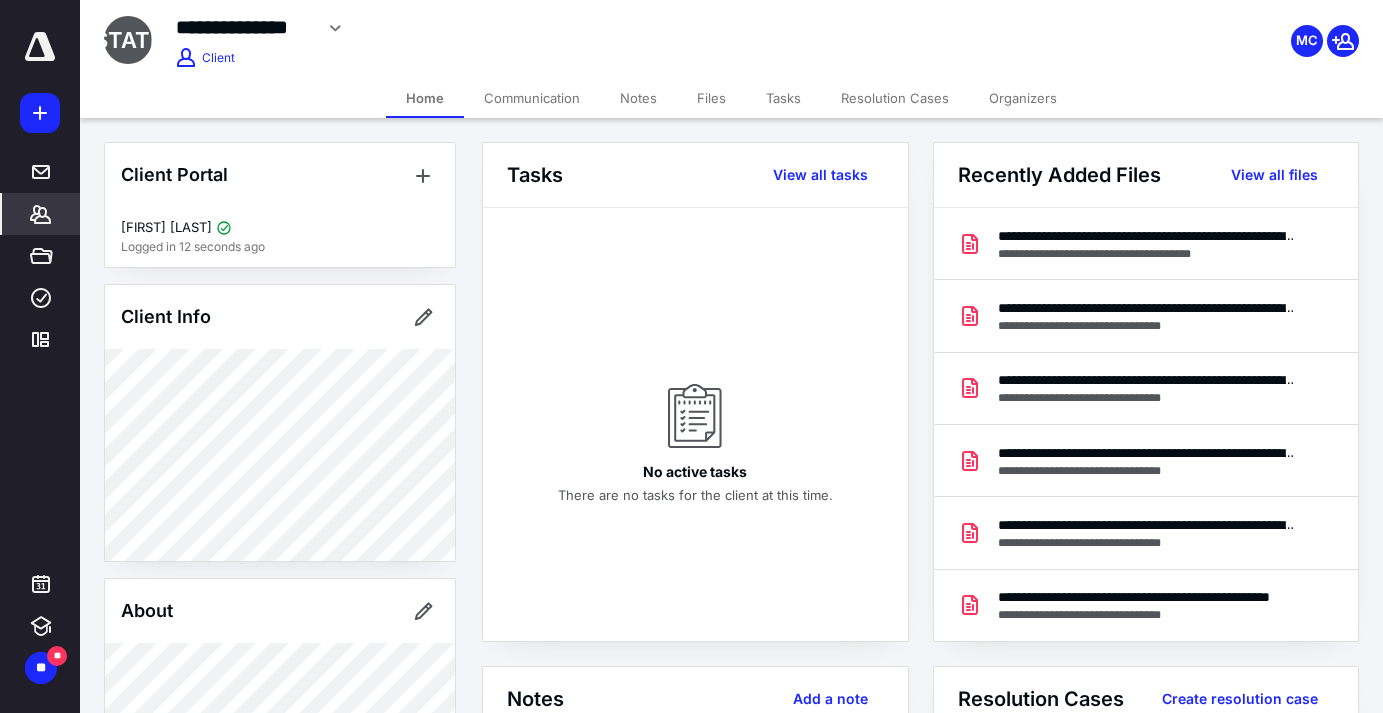 click on "Files" at bounding box center [711, 98] 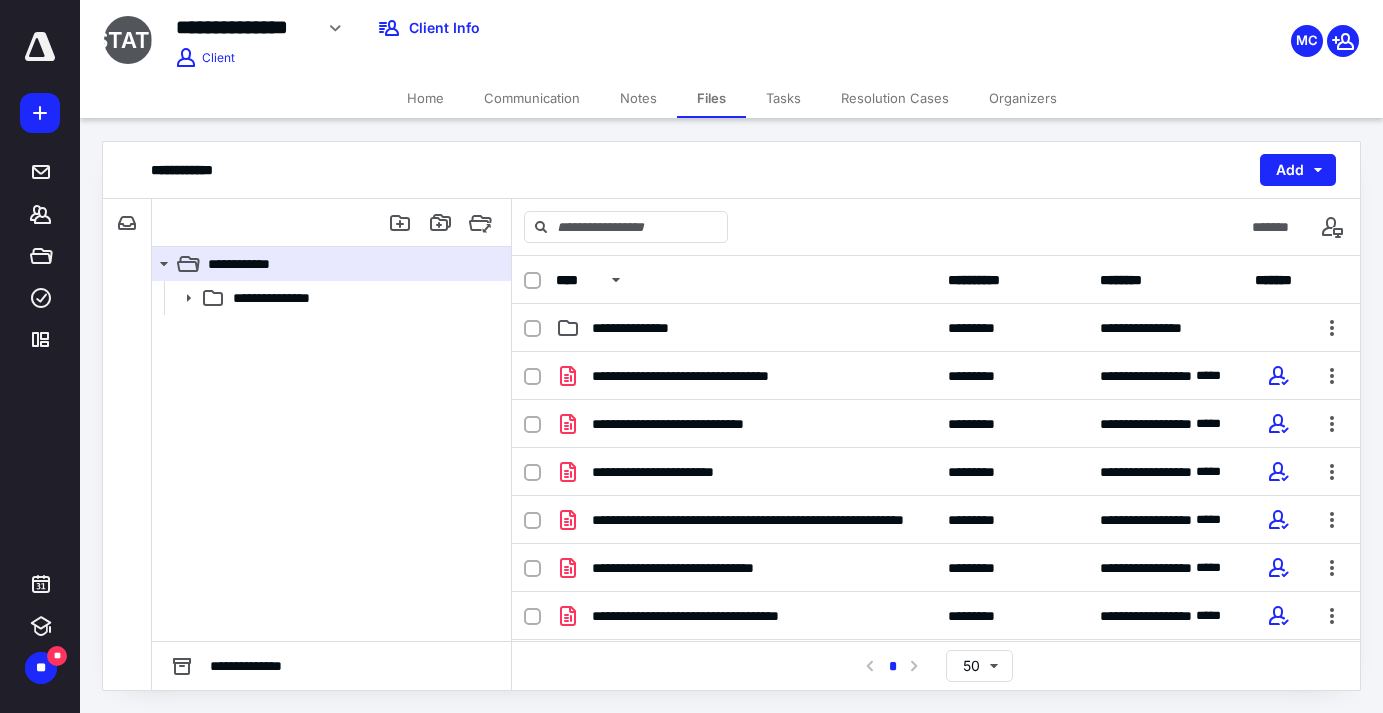 click on "Home" at bounding box center (425, 98) 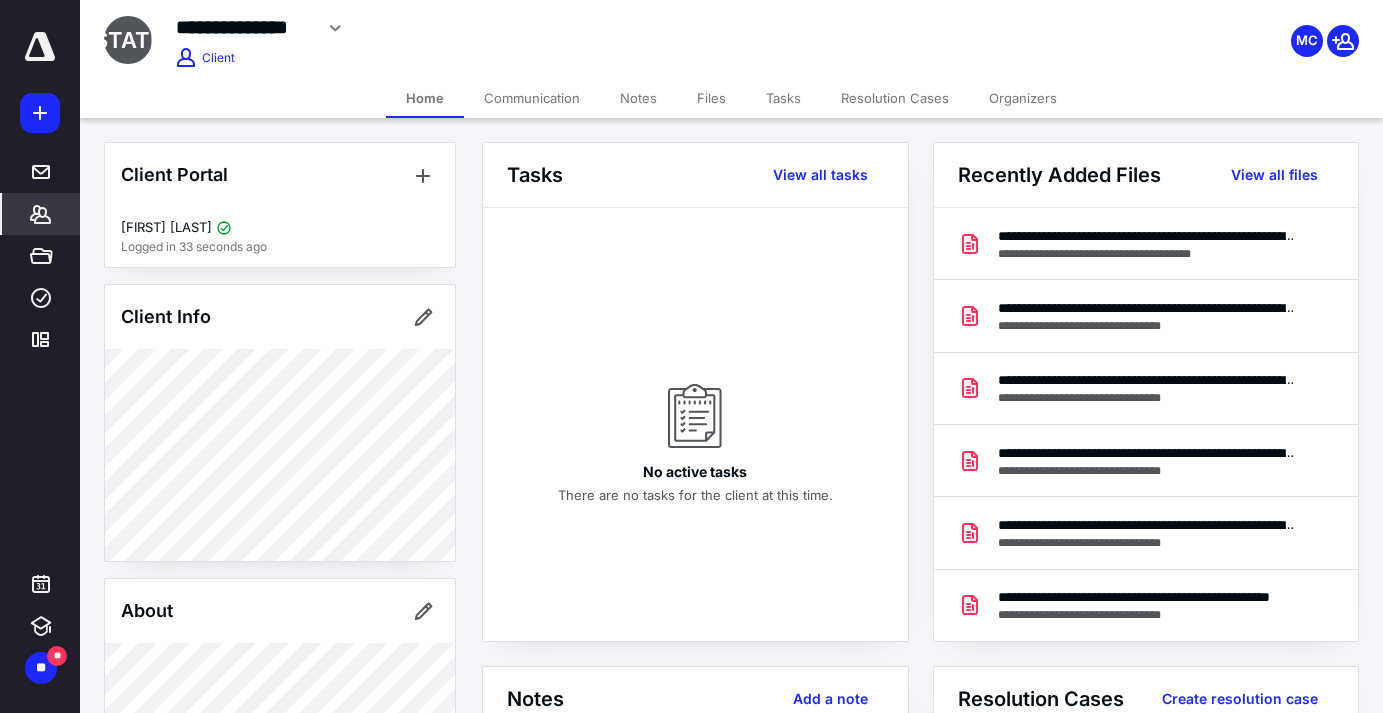 click on "Files" at bounding box center [711, 98] 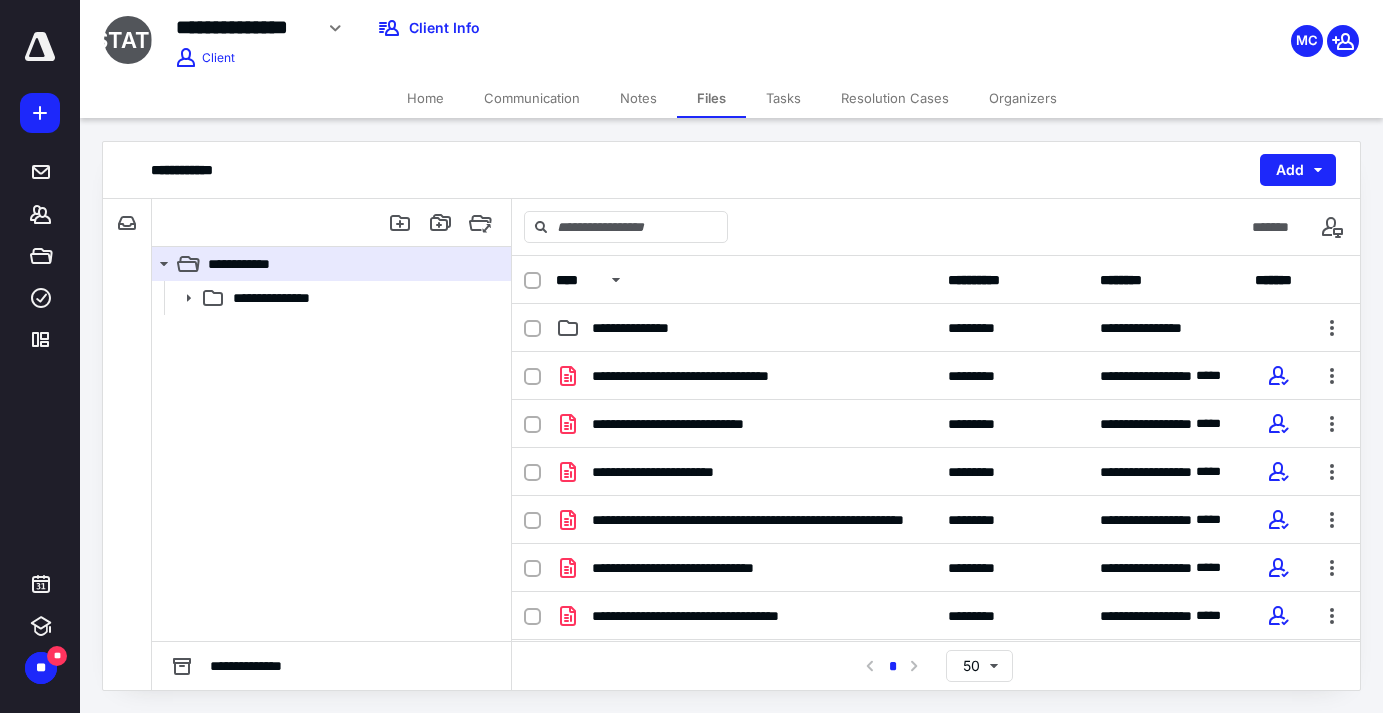 click on "Home" at bounding box center (425, 98) 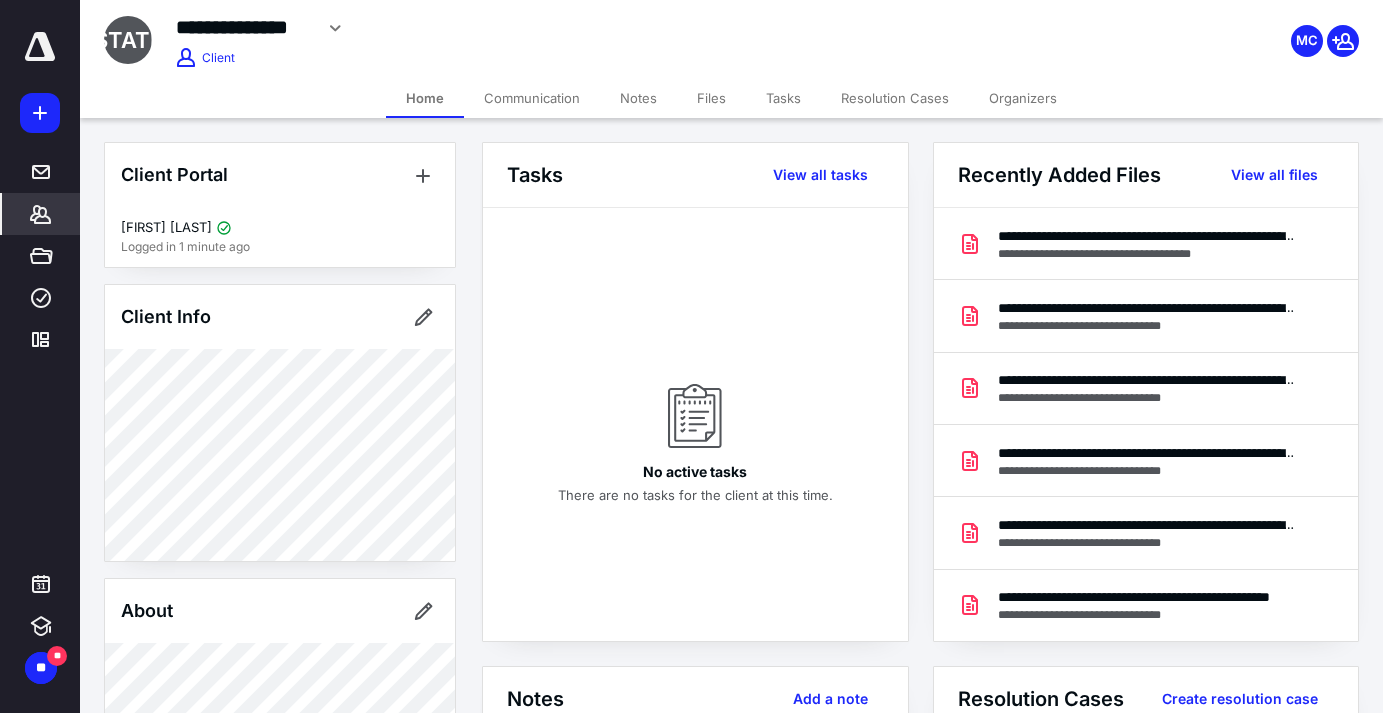 click on "Files" at bounding box center (711, 98) 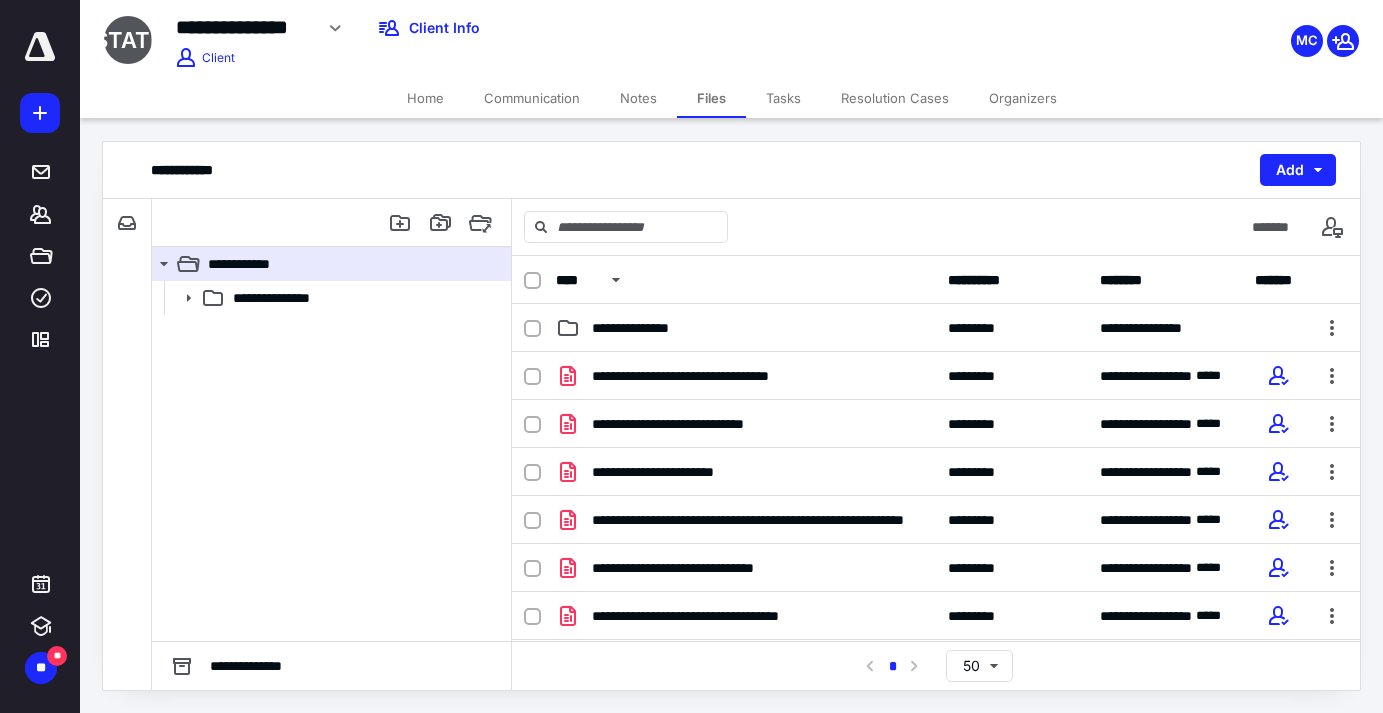 click on "Home" at bounding box center (425, 98) 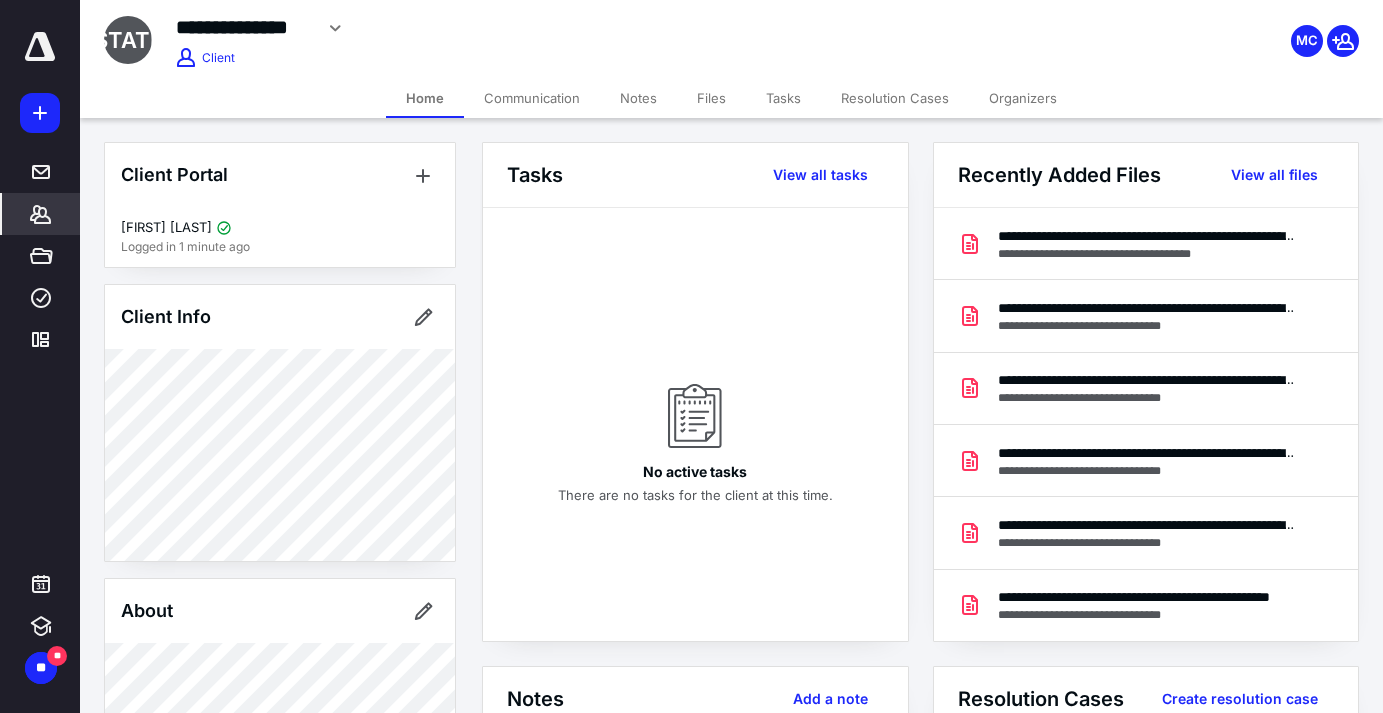 click on "Files" at bounding box center [711, 98] 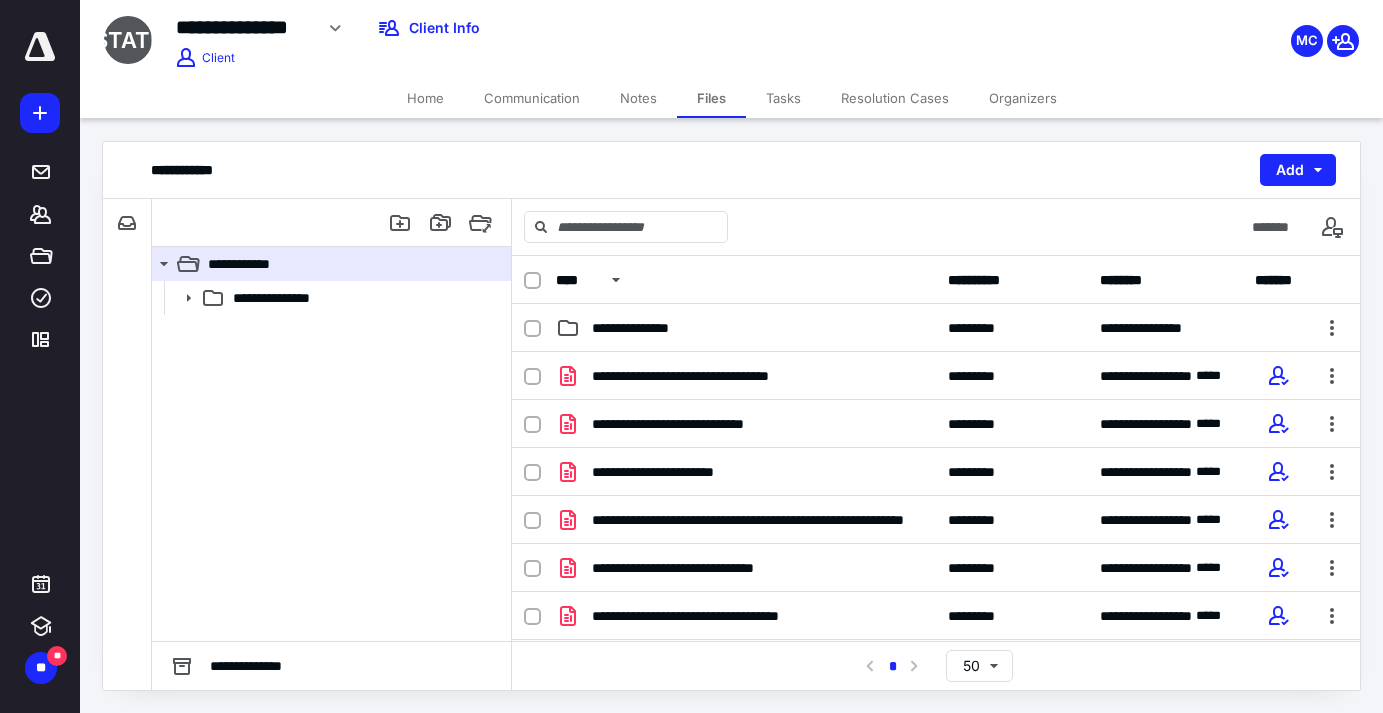 click on "Home" at bounding box center (425, 98) 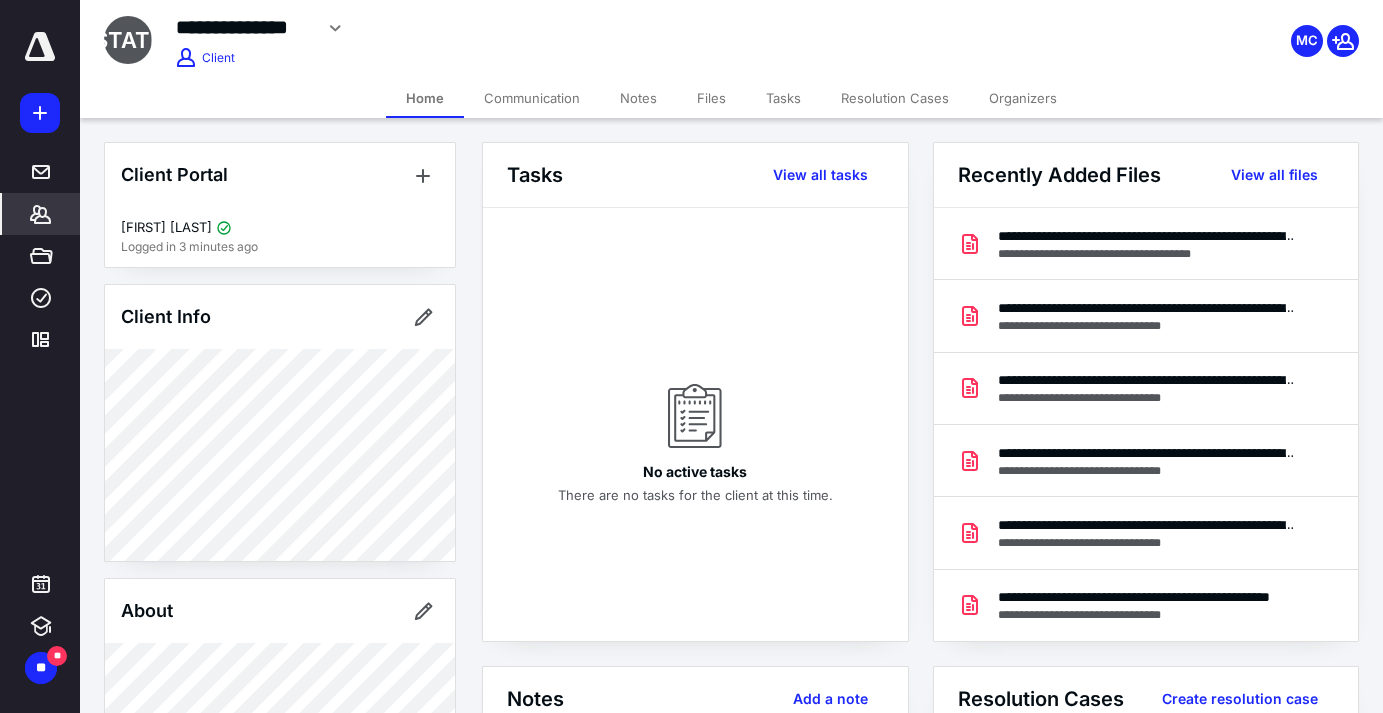 click on "Files" at bounding box center [711, 98] 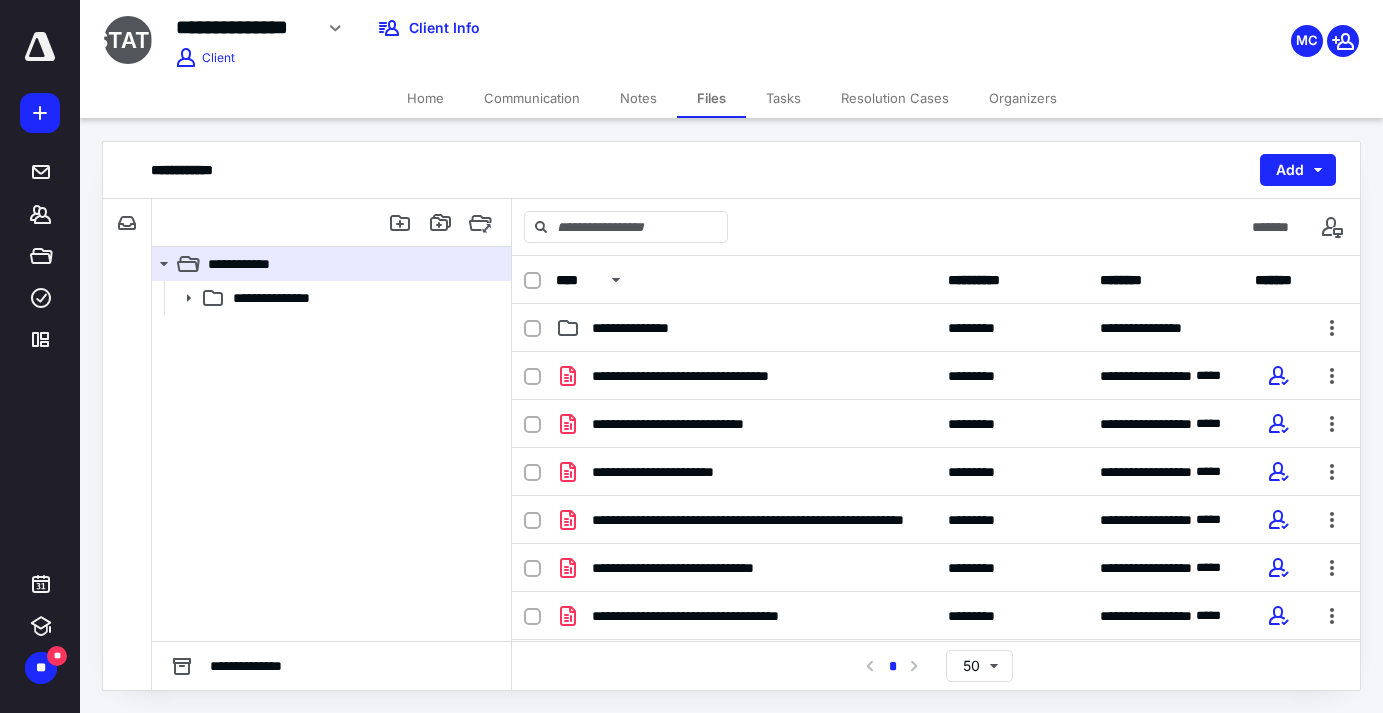 click on "Home" at bounding box center (425, 98) 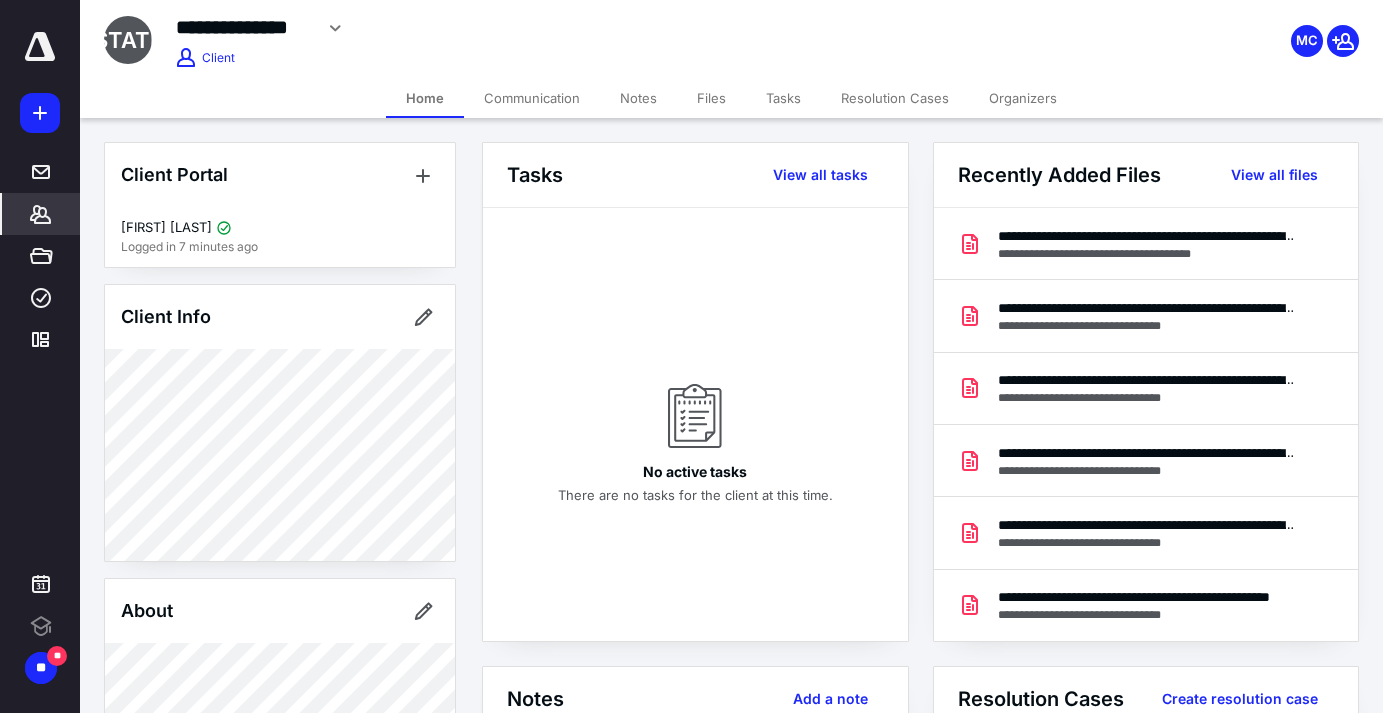 scroll, scrollTop: 0, scrollLeft: 0, axis: both 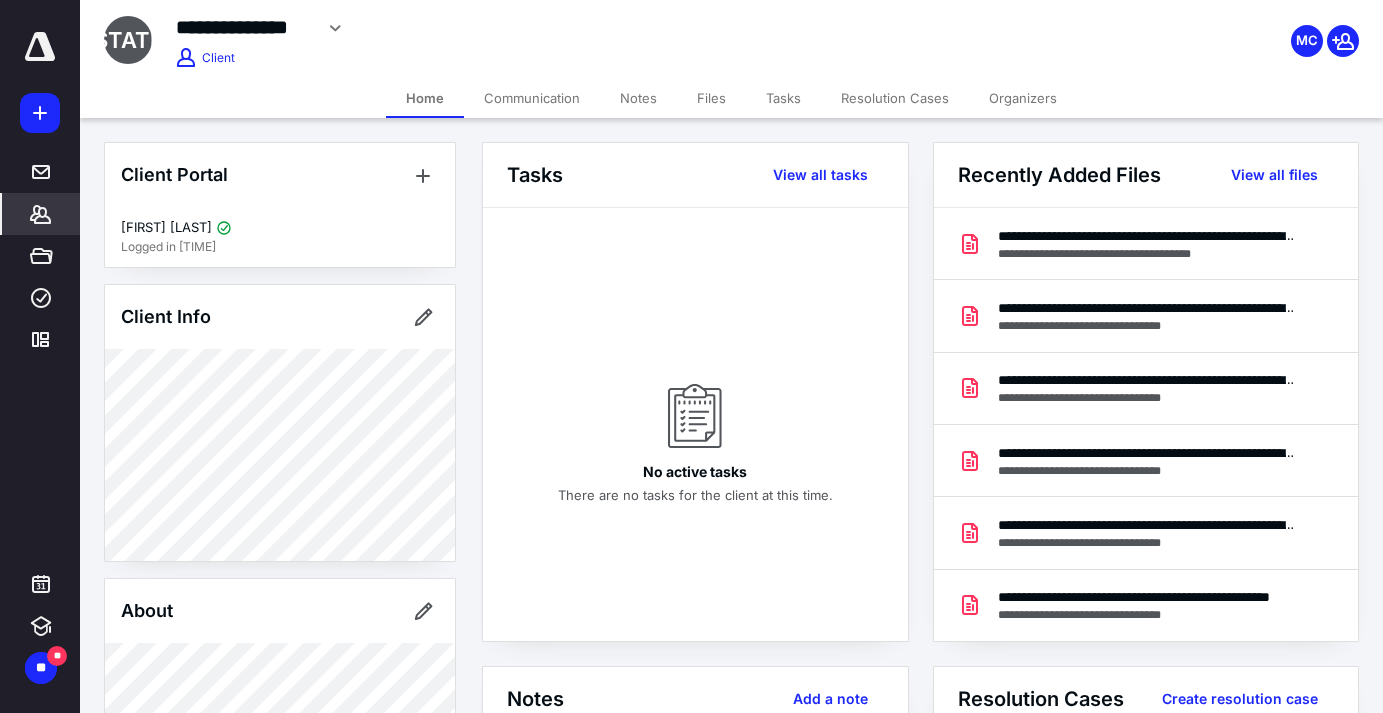 click on "Client Portal Kelly Shafer Logged in 7 minutes ago Client Info About Spouse Dependents Important clients Tags Manage all tags" at bounding box center [280, 626] 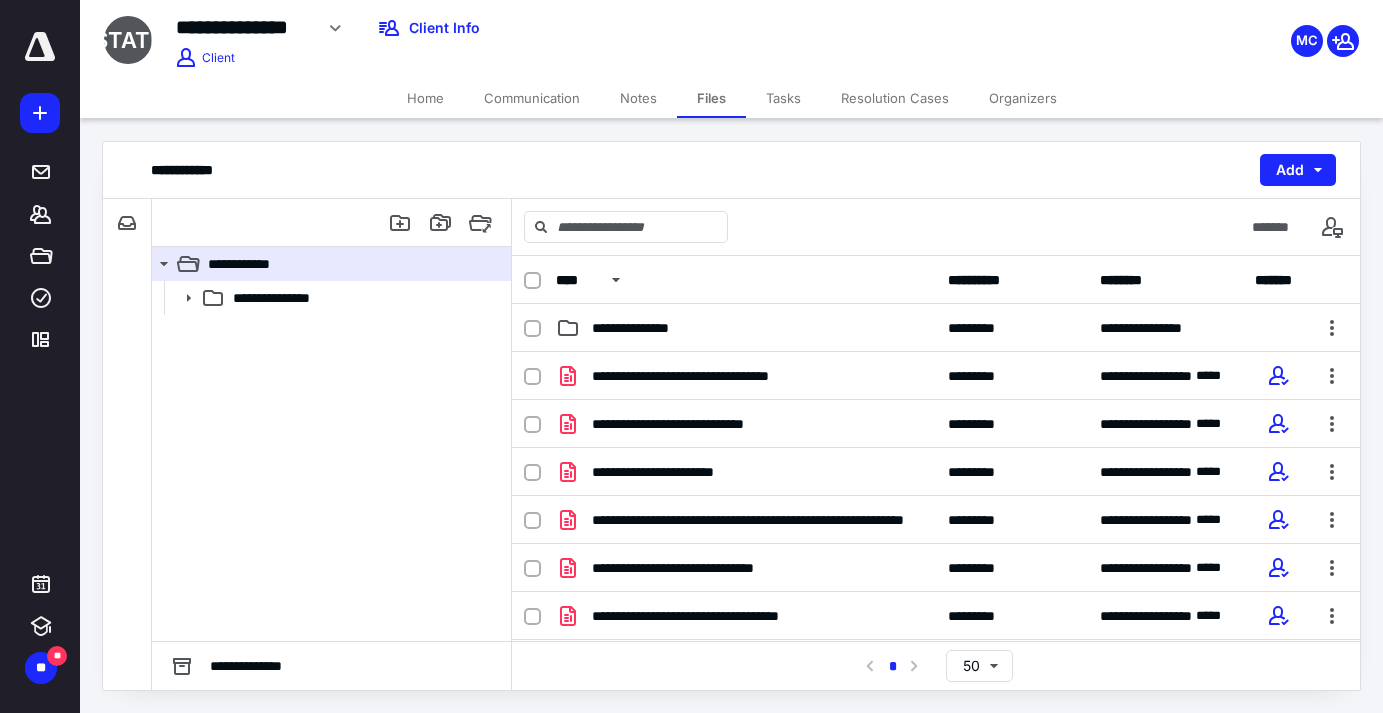 click on "Home" at bounding box center [425, 98] 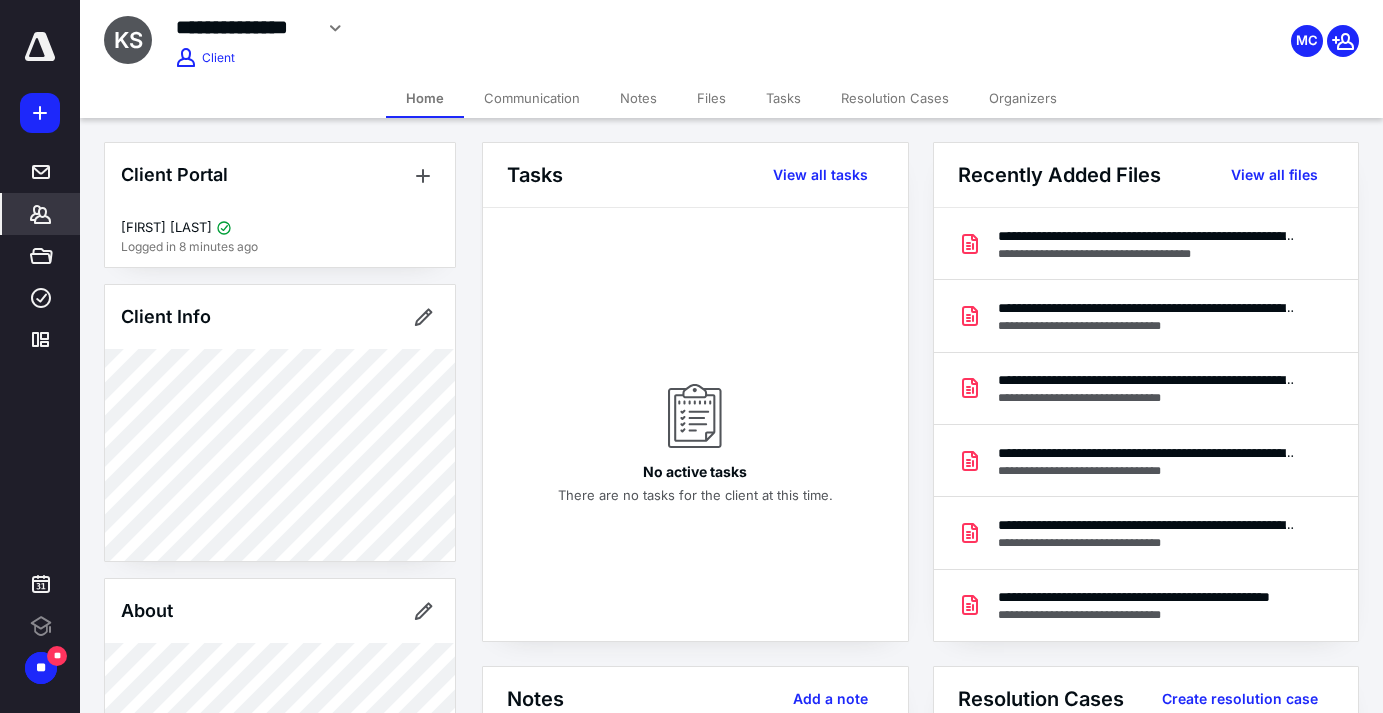 scroll, scrollTop: 0, scrollLeft: 0, axis: both 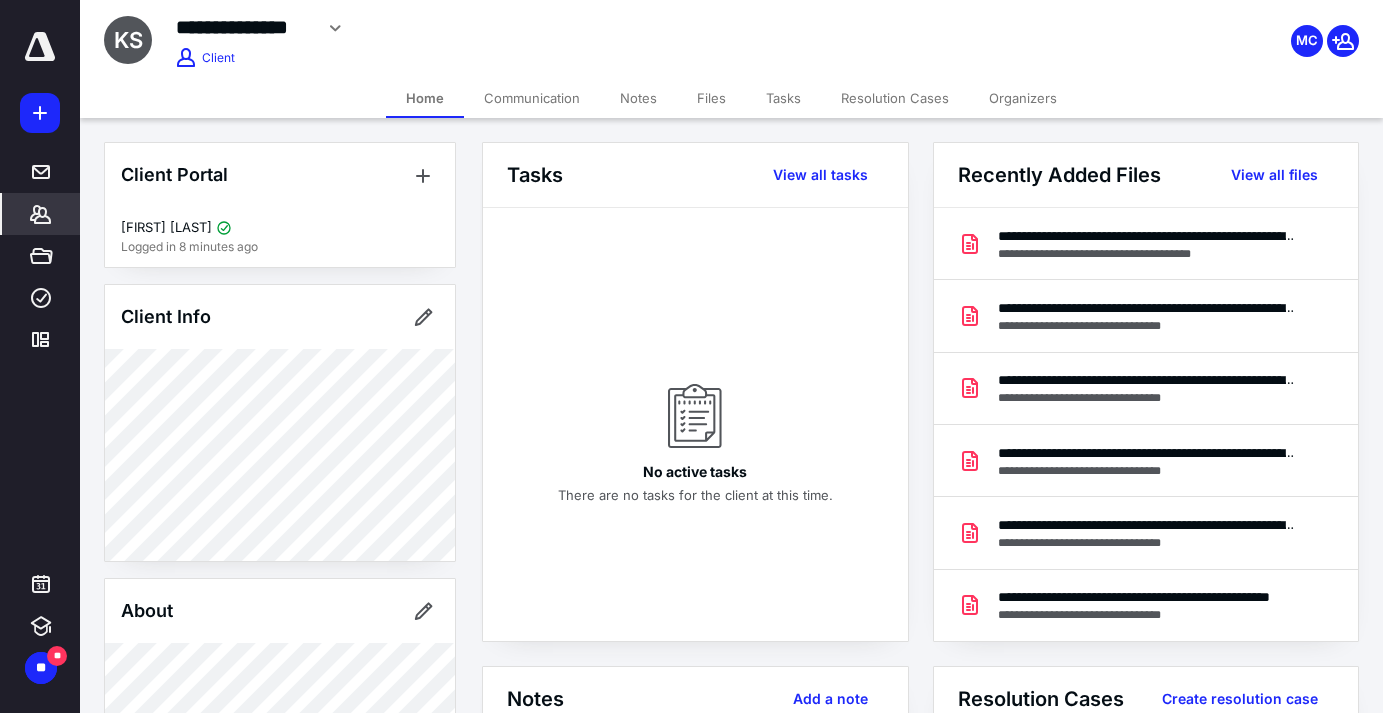 click on "Files" at bounding box center [711, 98] 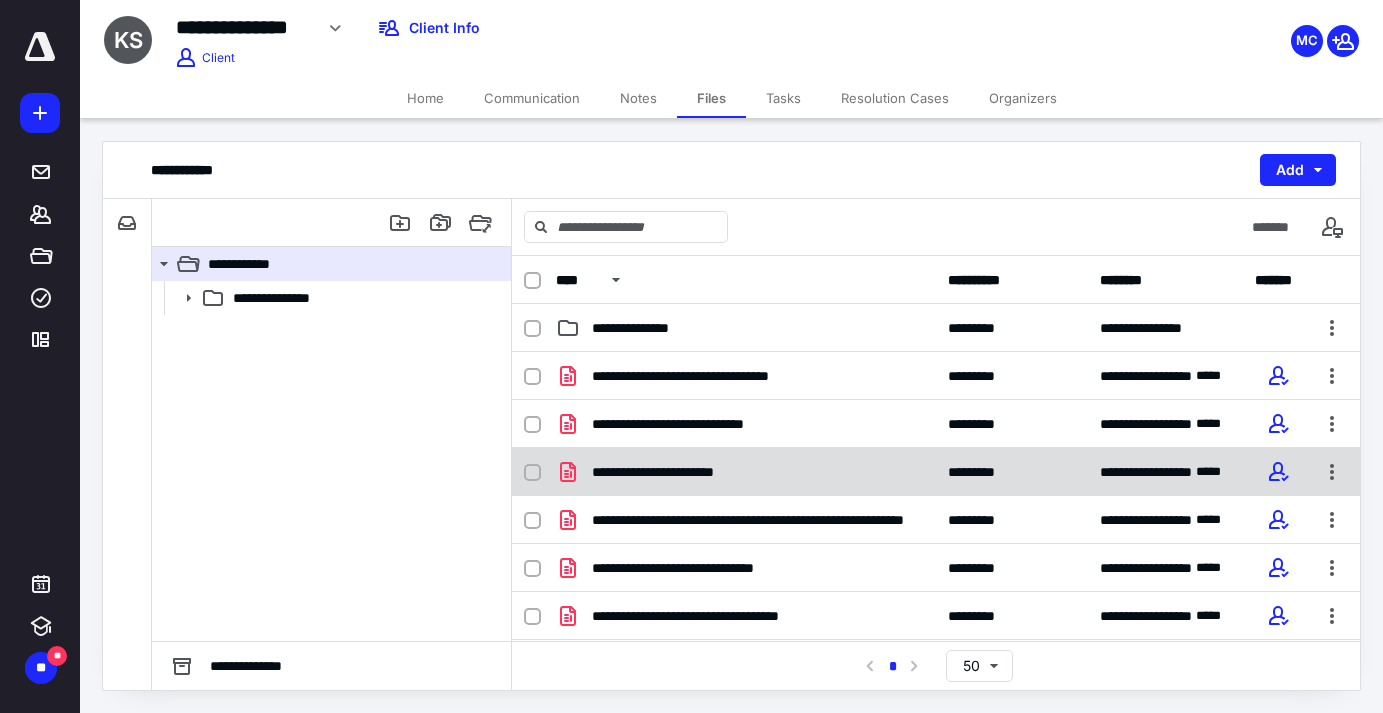 scroll, scrollTop: 11, scrollLeft: 0, axis: vertical 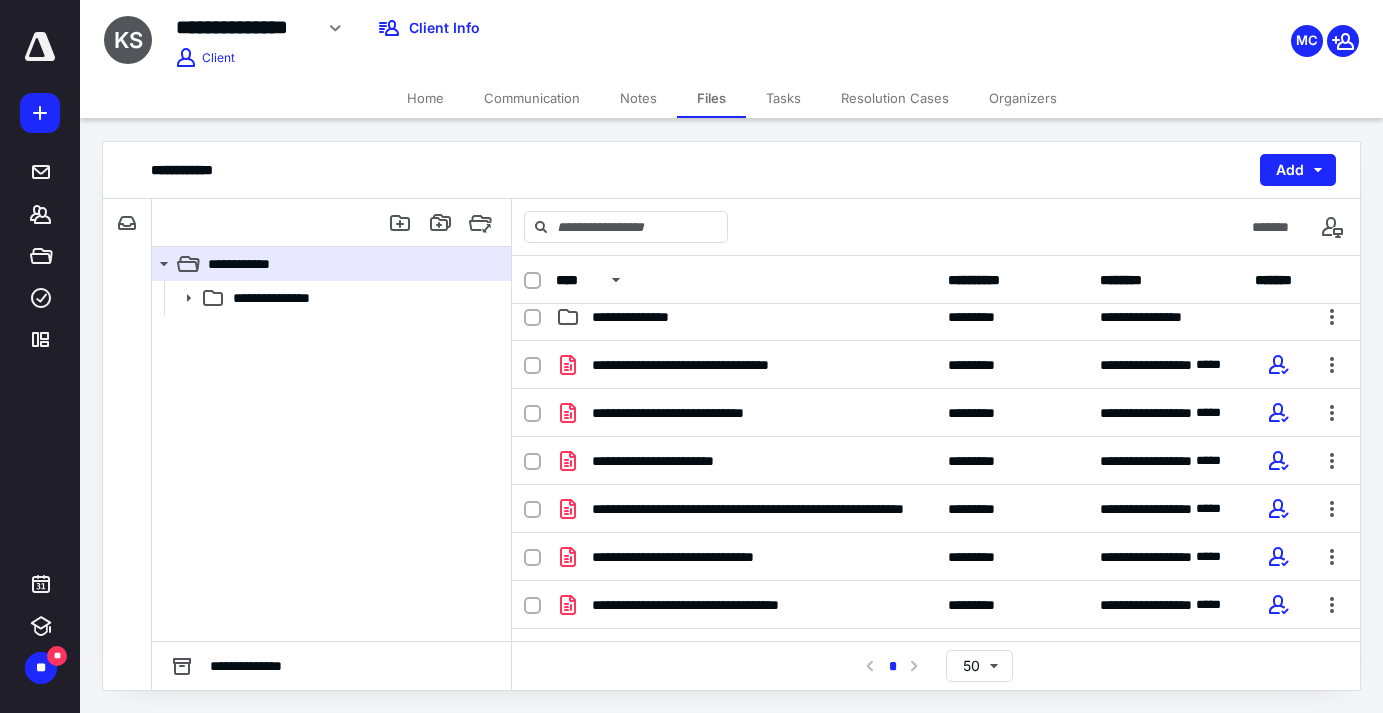 click on "Home" at bounding box center [425, 98] 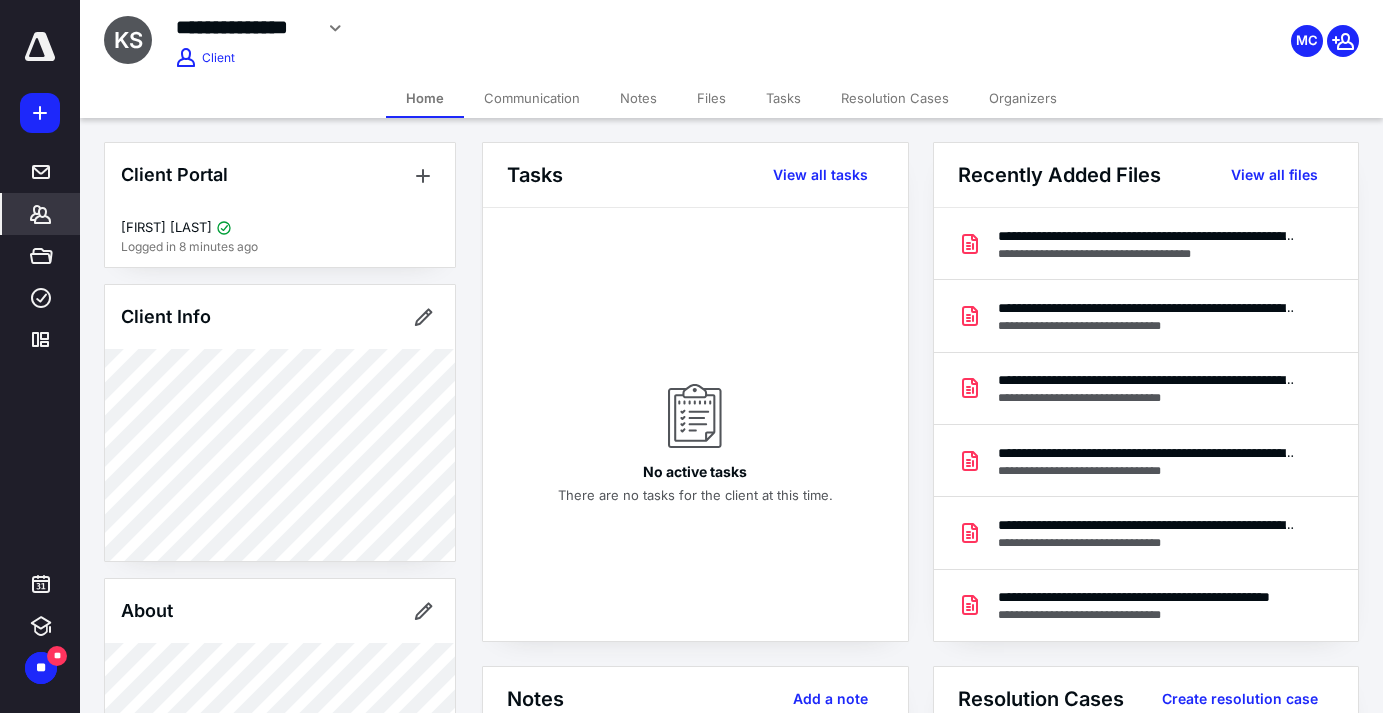 click on "Client Portal Kelly Shafer Logged in 8 minutes ago Client Info About Spouse Dependents Important clients Tags Manage all tags" at bounding box center [280, 626] 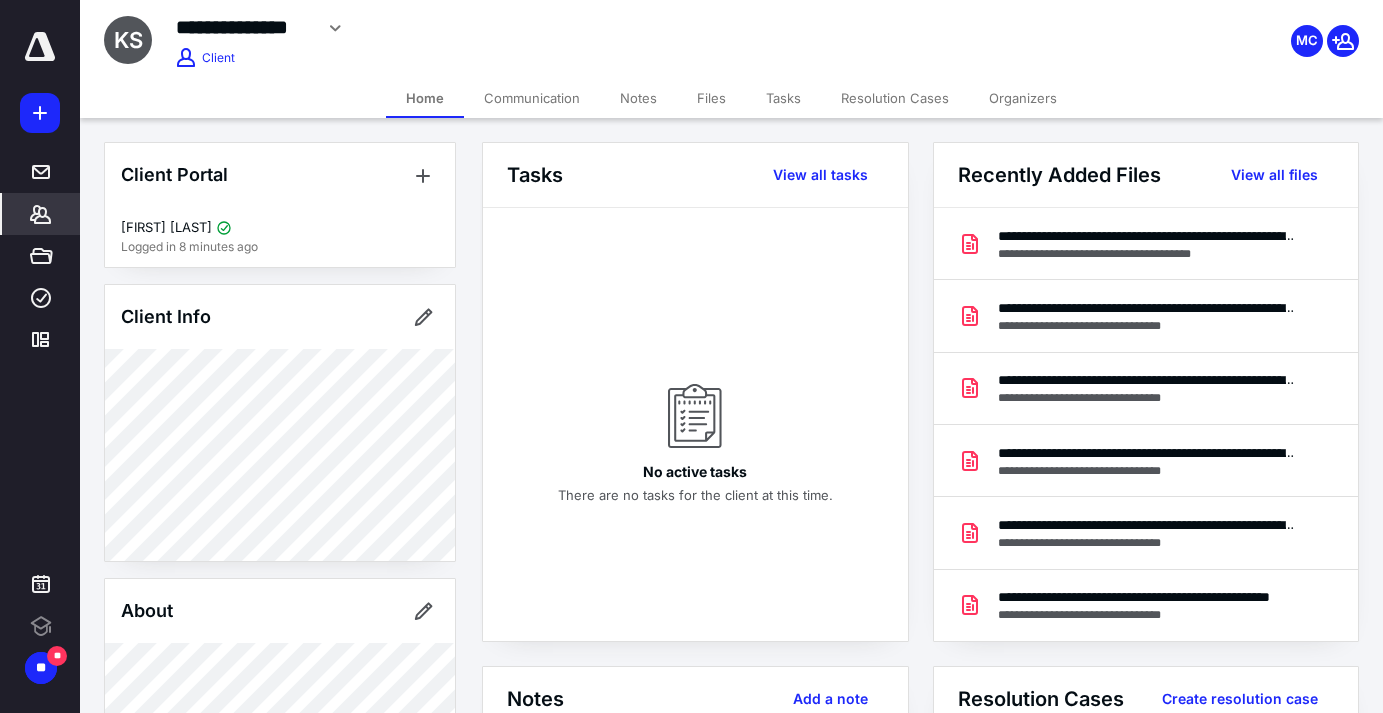 scroll, scrollTop: 0, scrollLeft: 0, axis: both 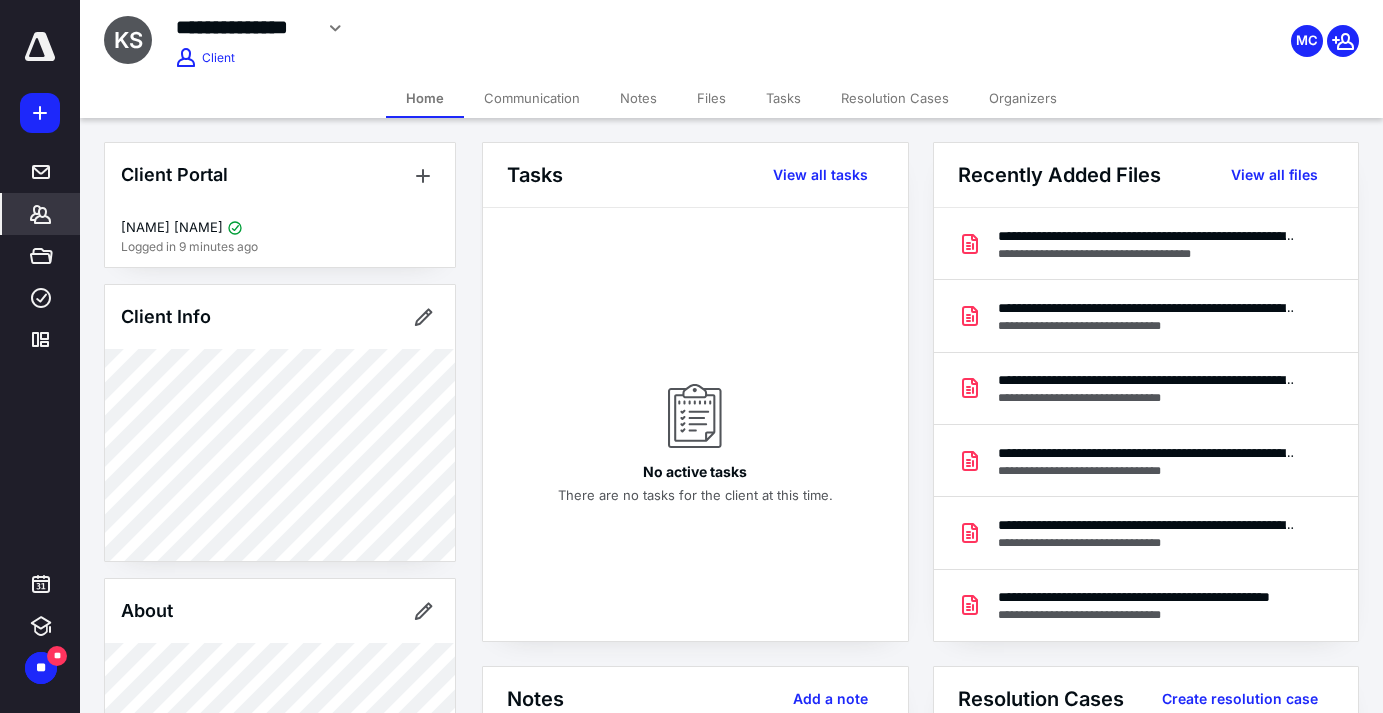 click on "Files" at bounding box center [711, 98] 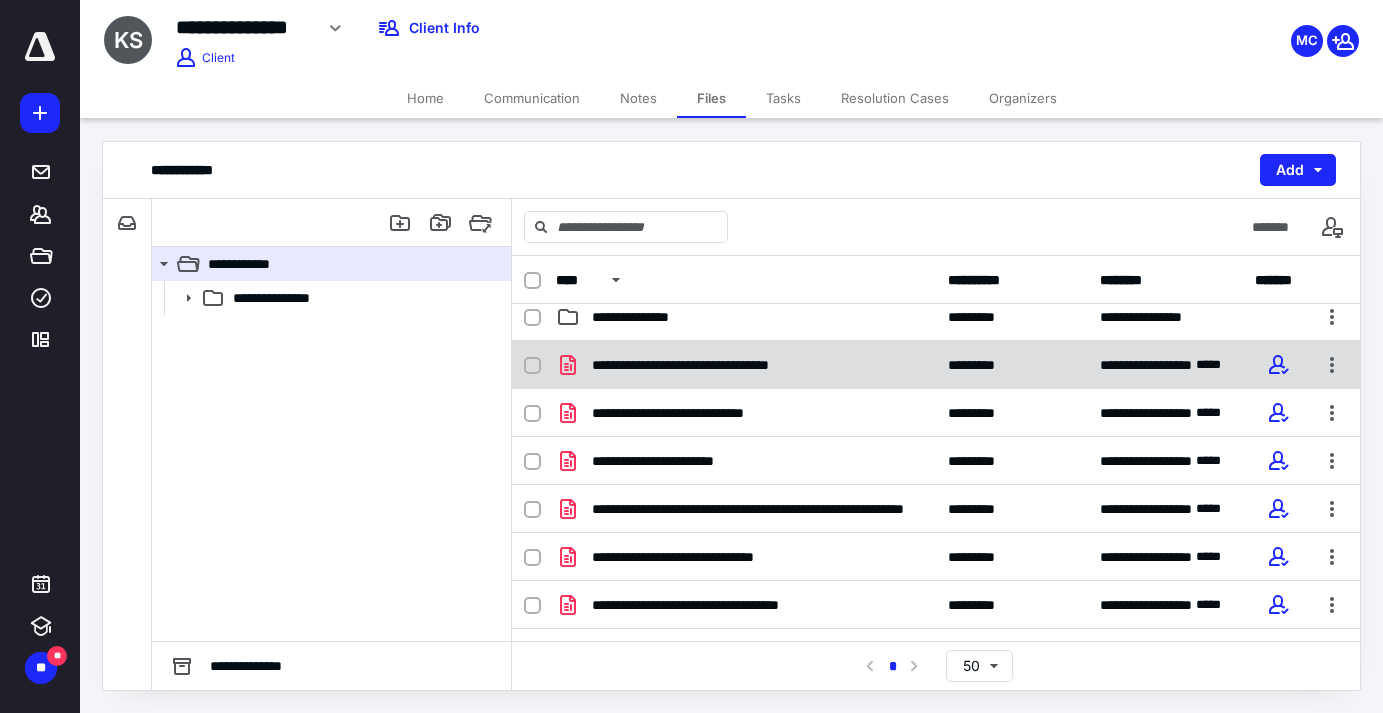 scroll, scrollTop: 0, scrollLeft: 0, axis: both 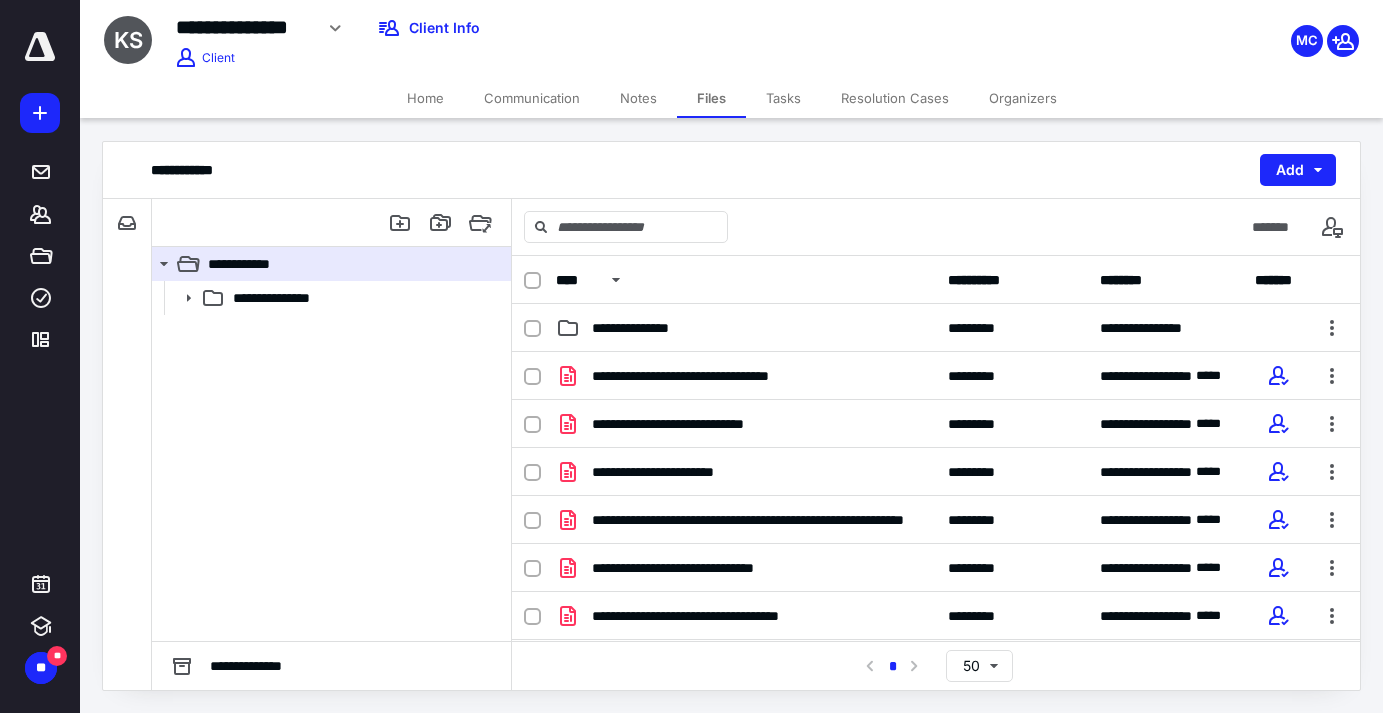 click on "Home" at bounding box center [425, 98] 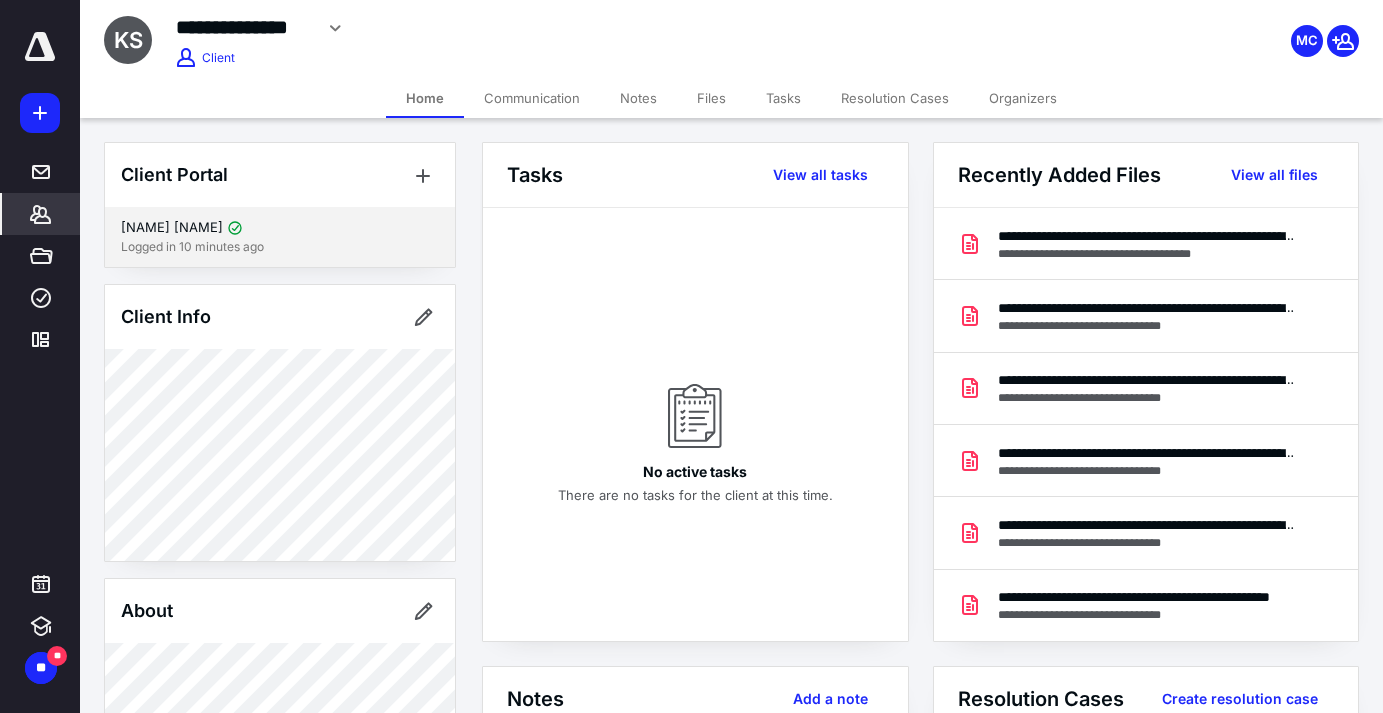 click on "[NAME] [NAME]" at bounding box center [280, 228] 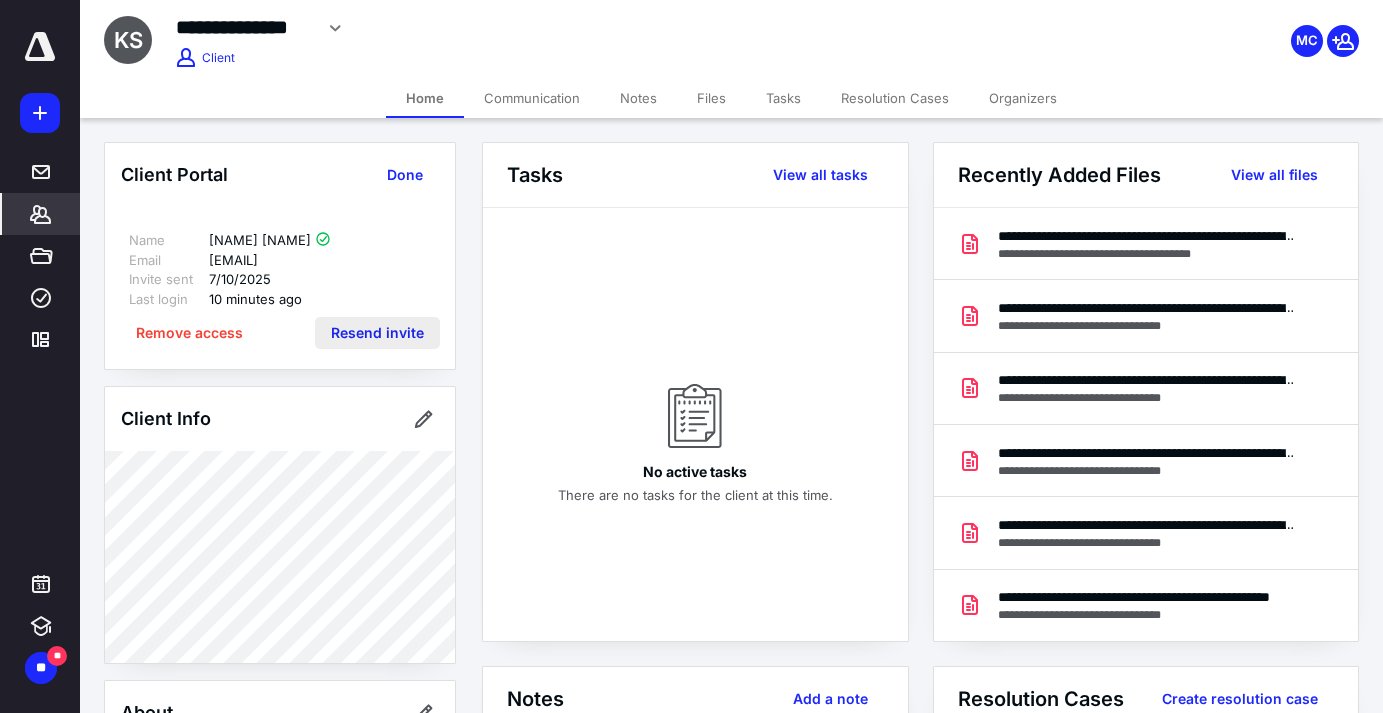 click on "Resend invite" at bounding box center (377, 333) 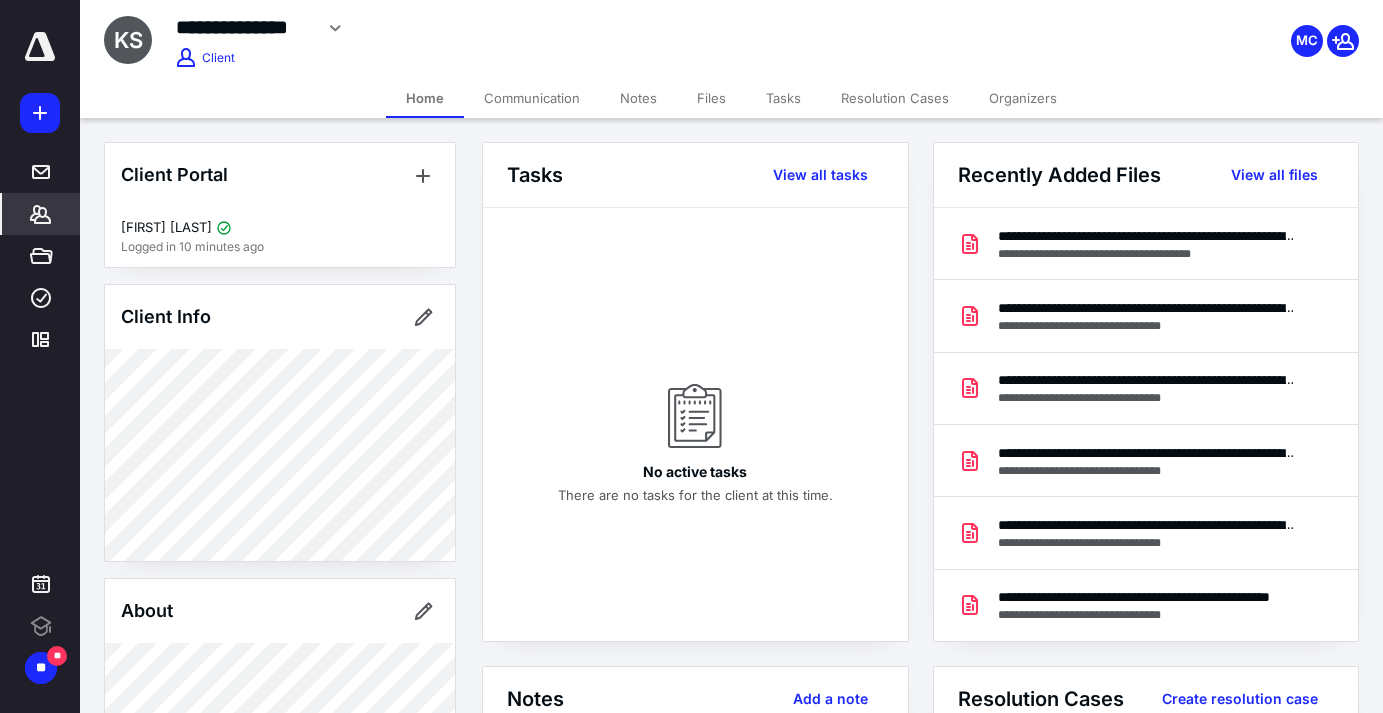 scroll, scrollTop: 0, scrollLeft: 0, axis: both 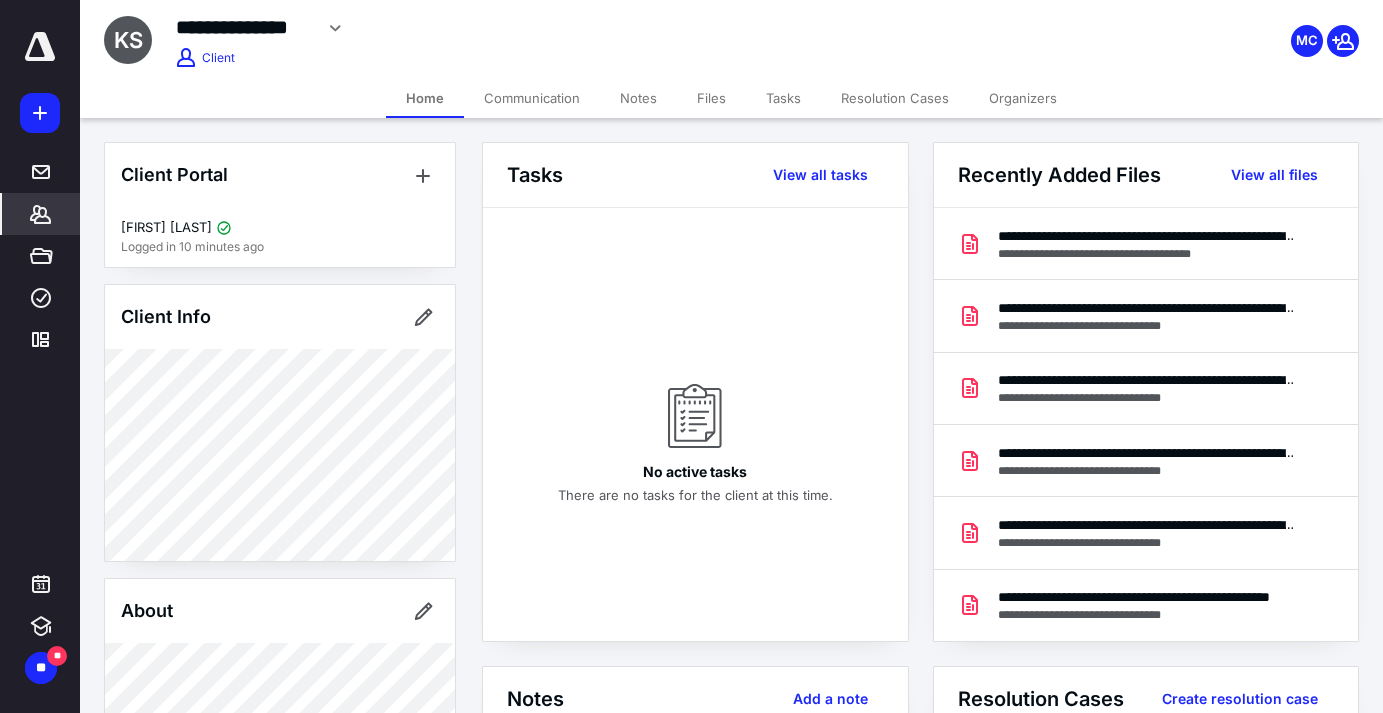 click on "Files" at bounding box center [711, 98] 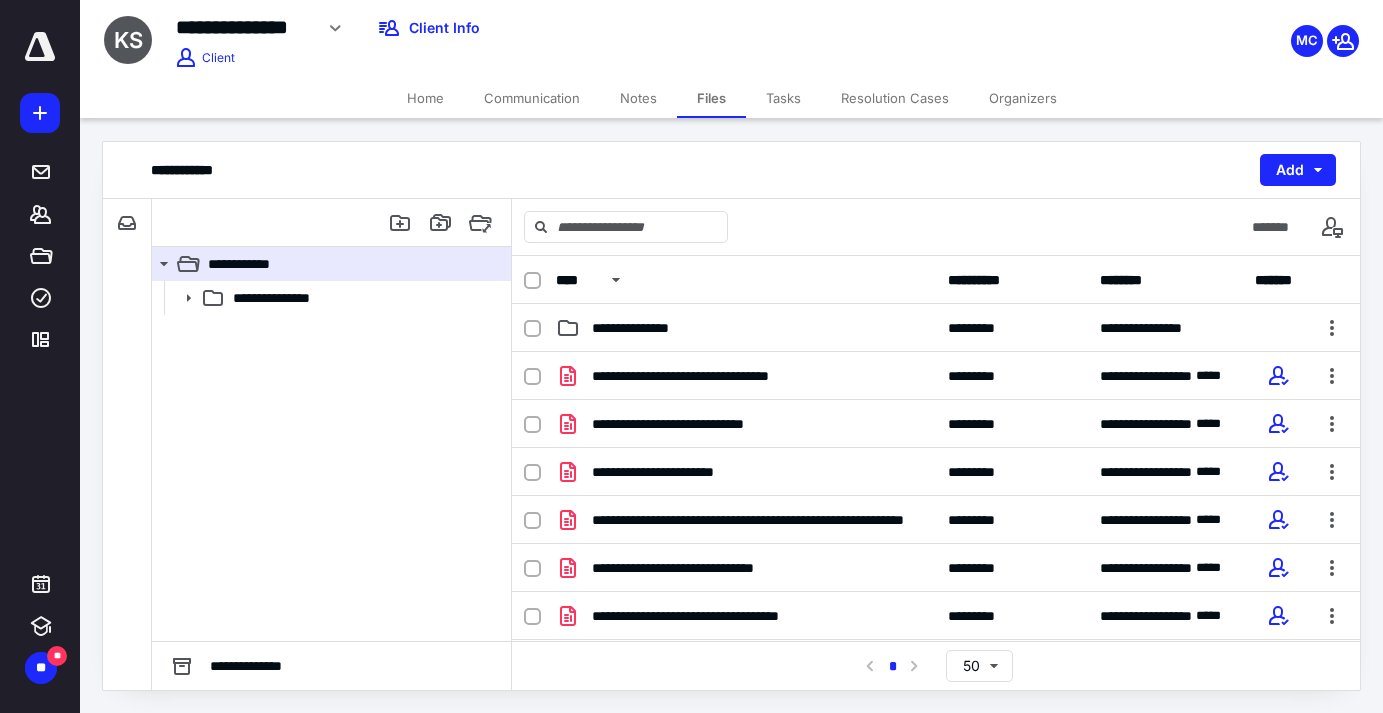 click on "Home" at bounding box center [425, 98] 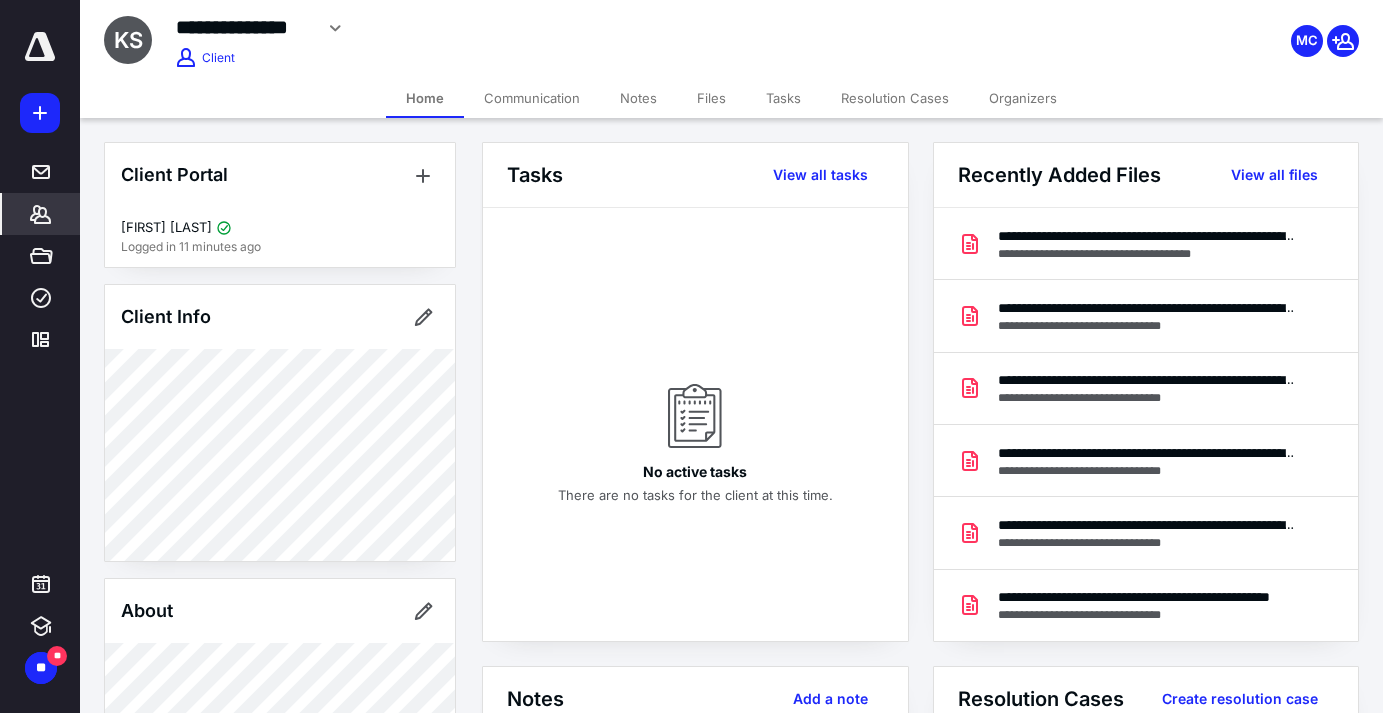 click on "Files" at bounding box center [711, 98] 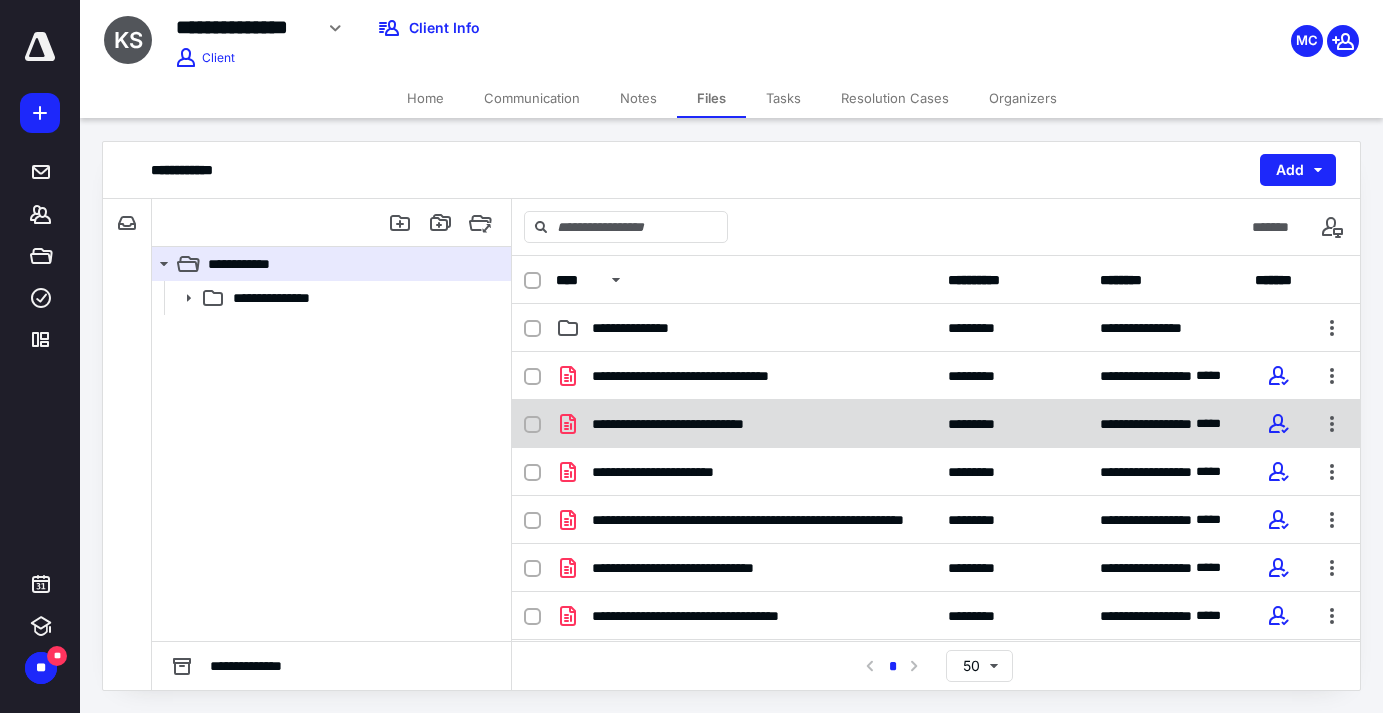 scroll, scrollTop: 11, scrollLeft: 0, axis: vertical 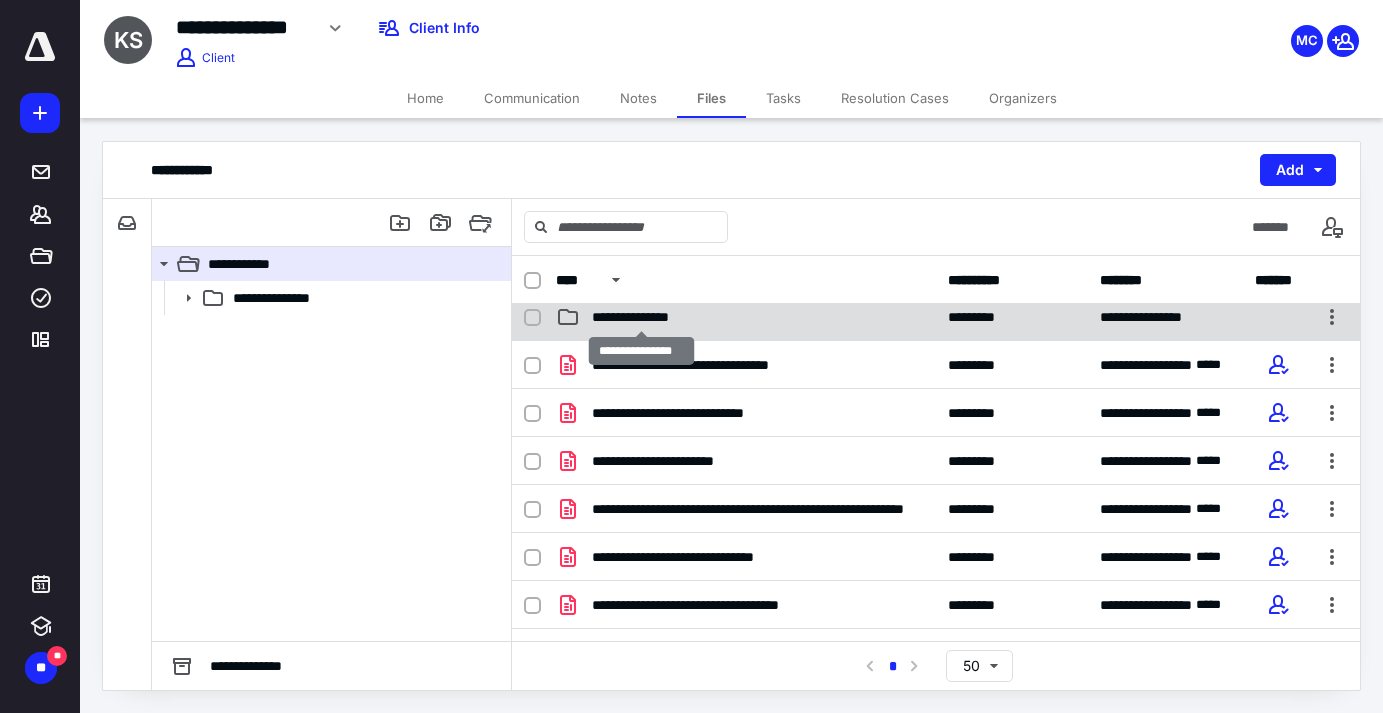 click on "**********" at bounding box center (641, 317) 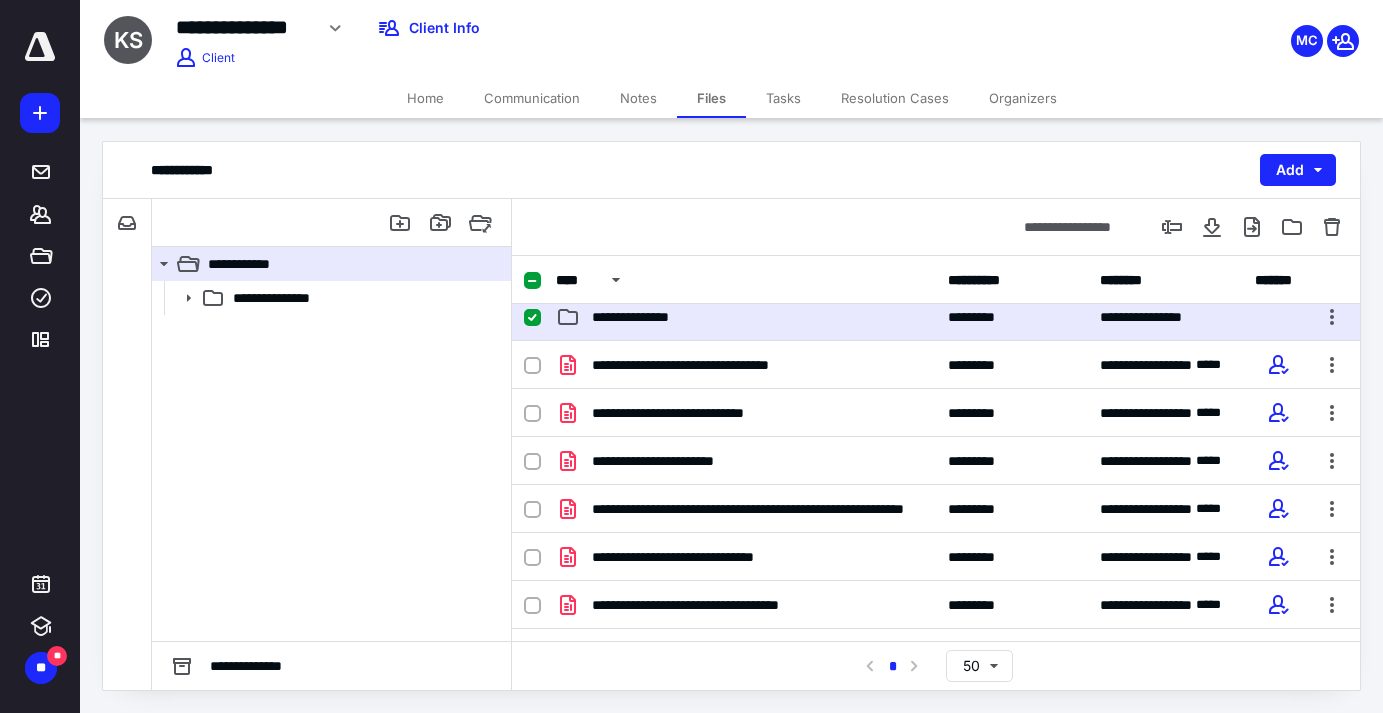 click 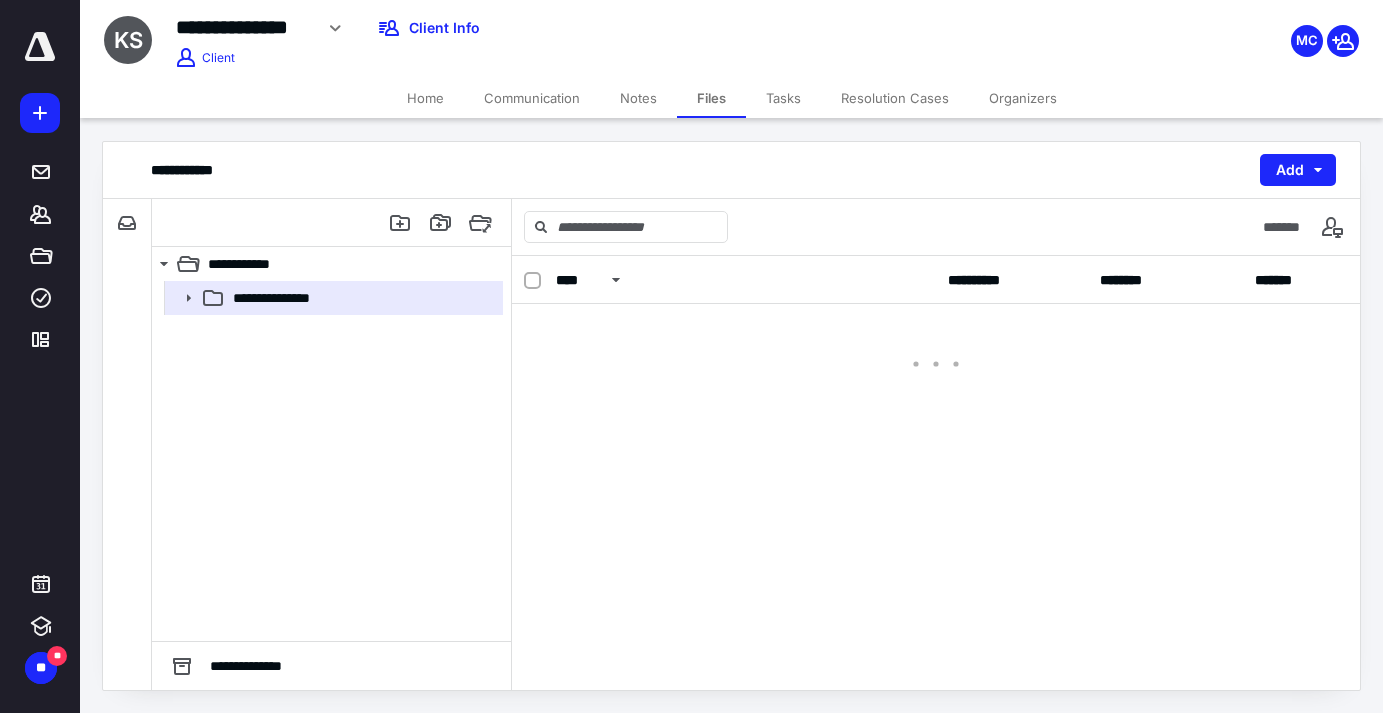 scroll, scrollTop: 0, scrollLeft: 0, axis: both 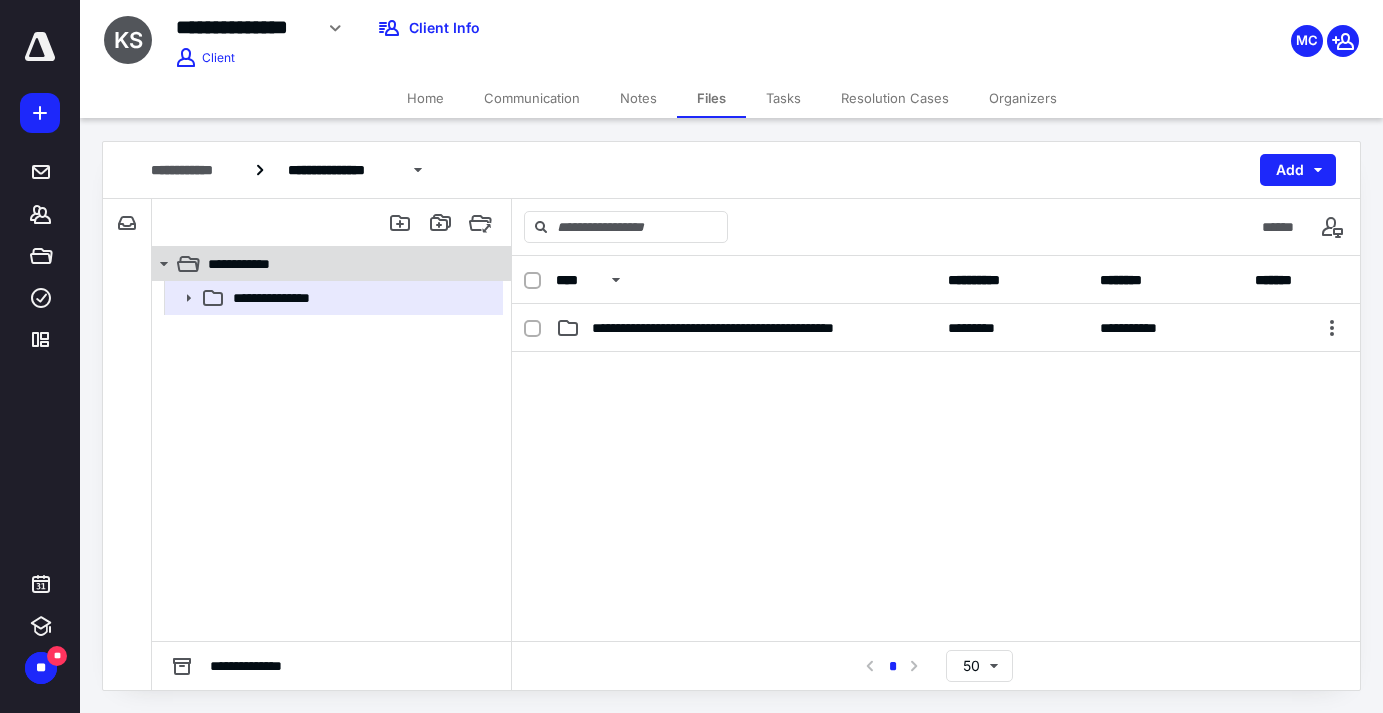click 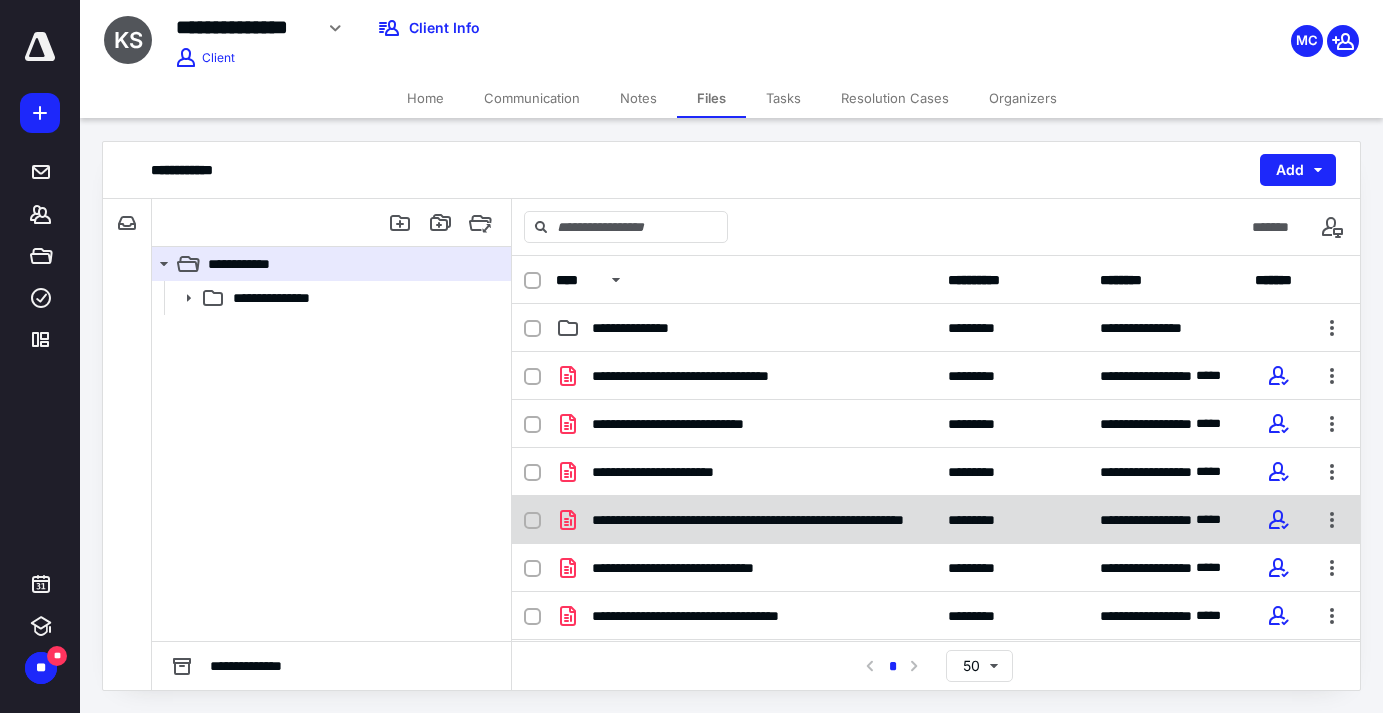 scroll, scrollTop: 11, scrollLeft: 0, axis: vertical 